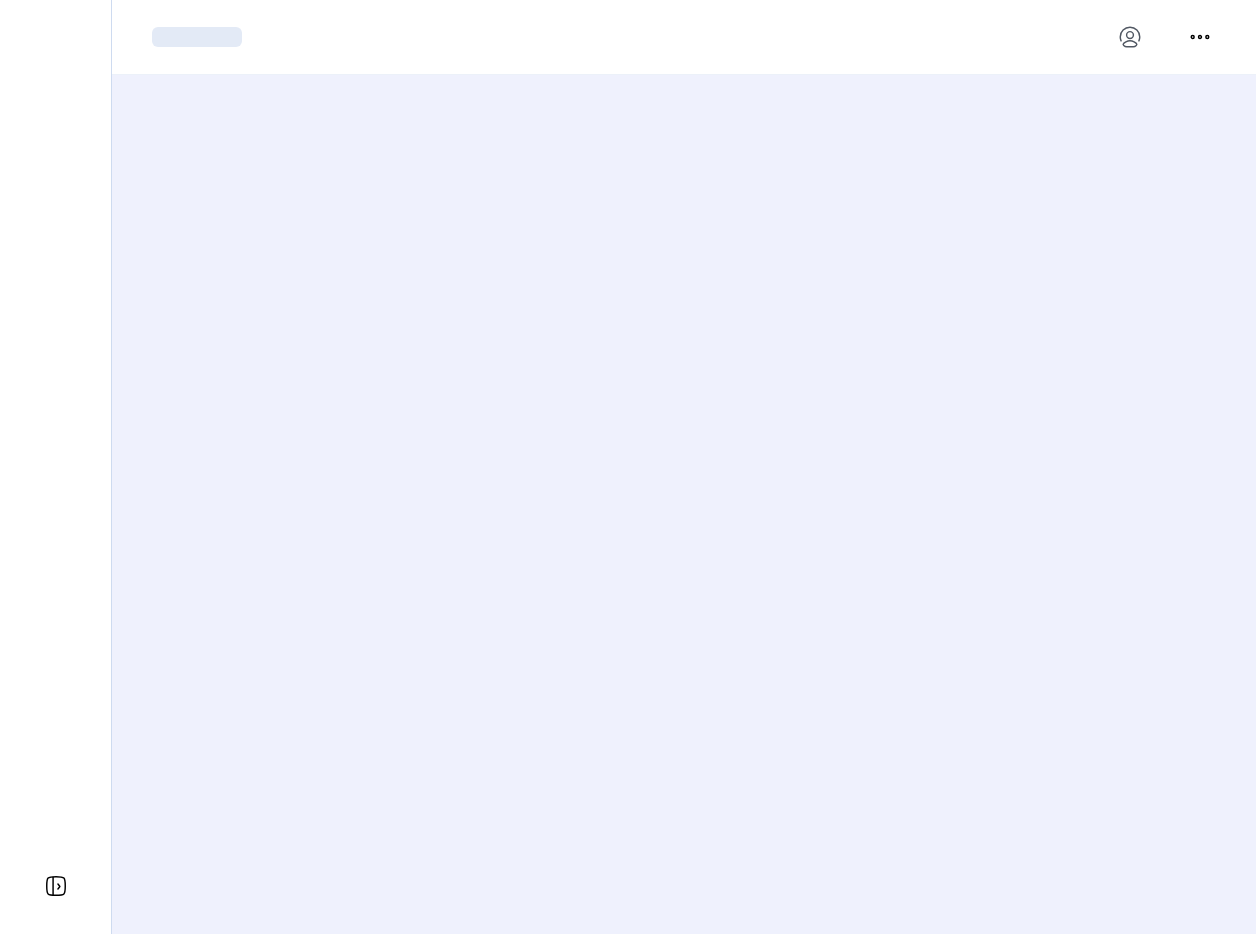 scroll, scrollTop: 0, scrollLeft: 0, axis: both 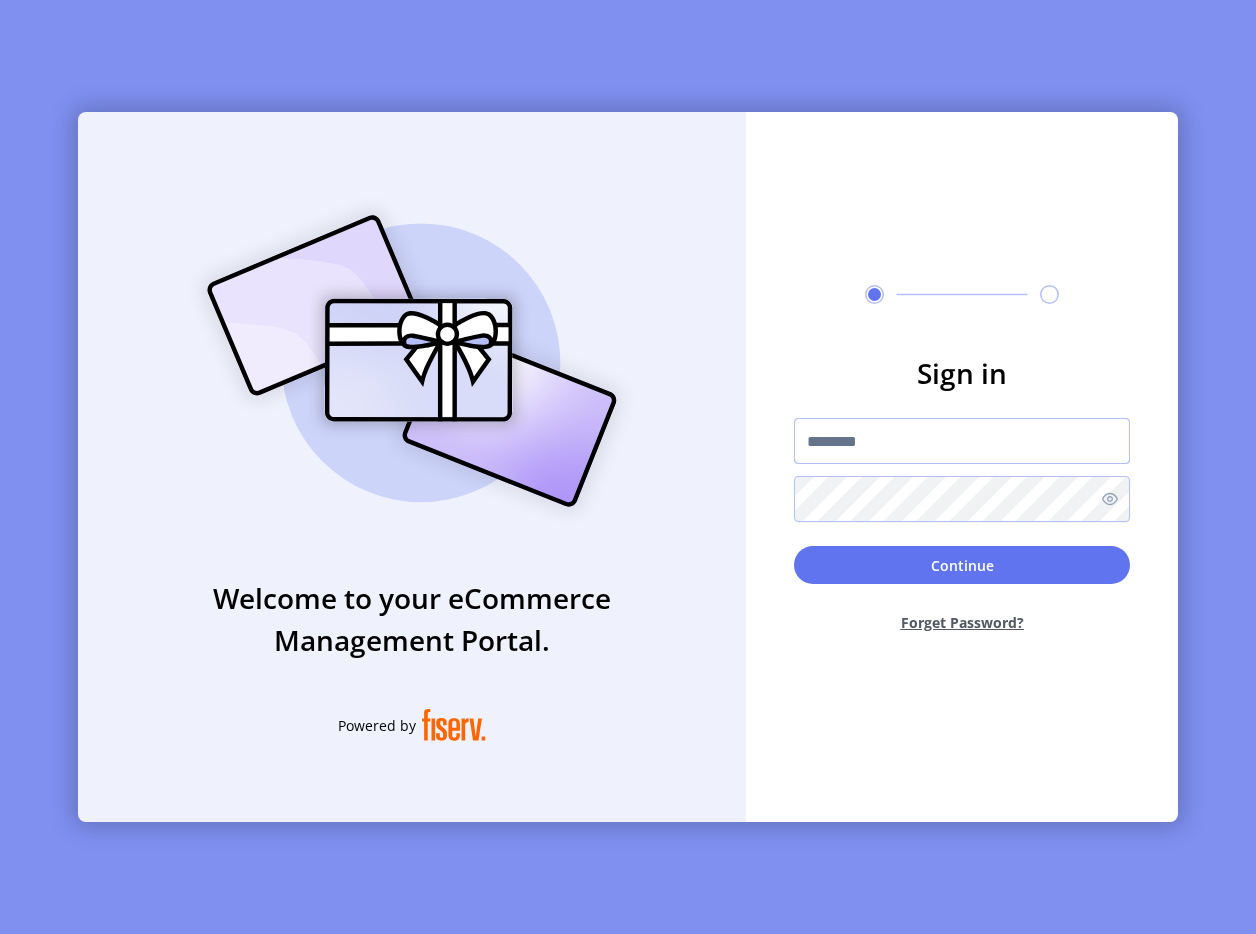 click at bounding box center (962, 441) 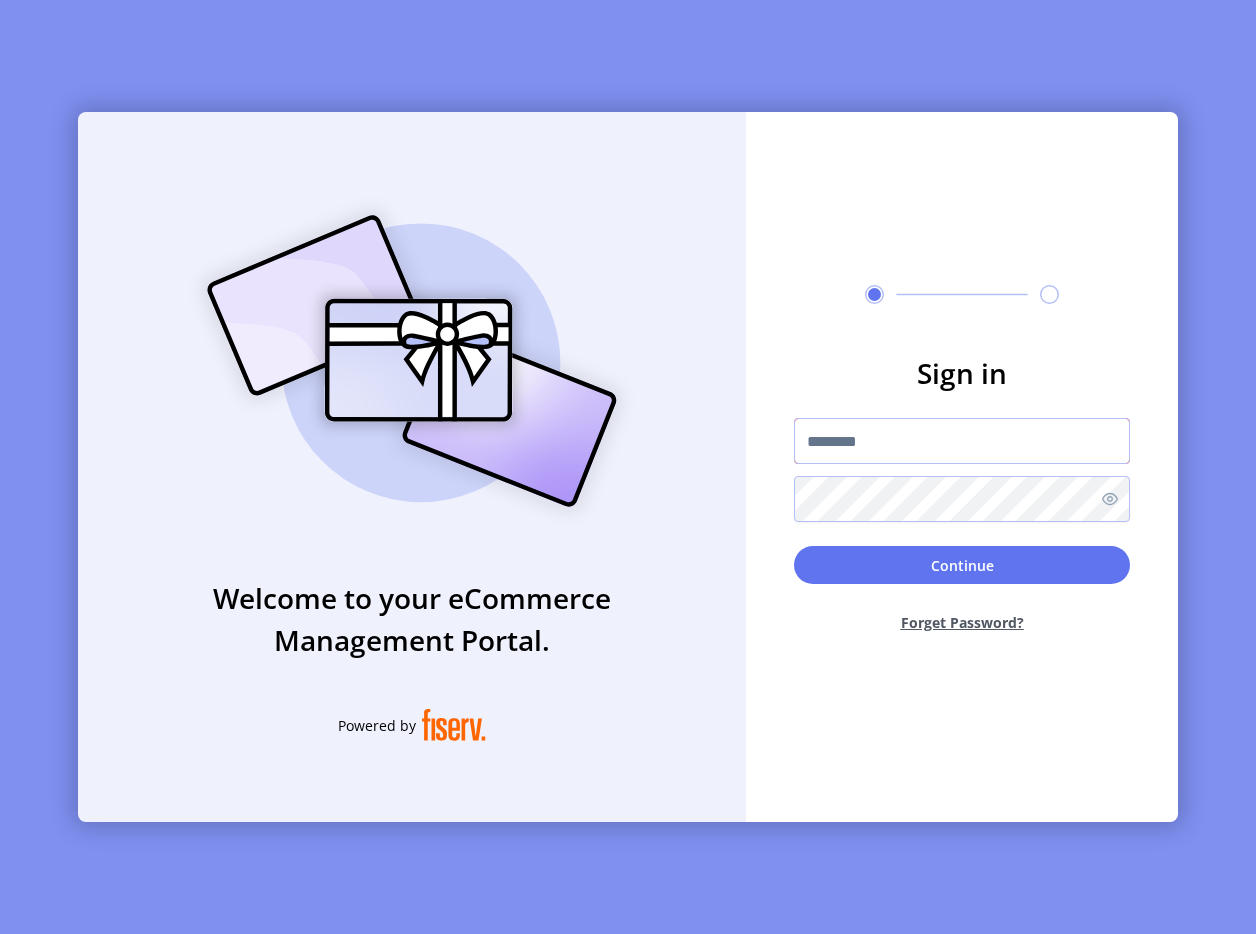 type on "**********" 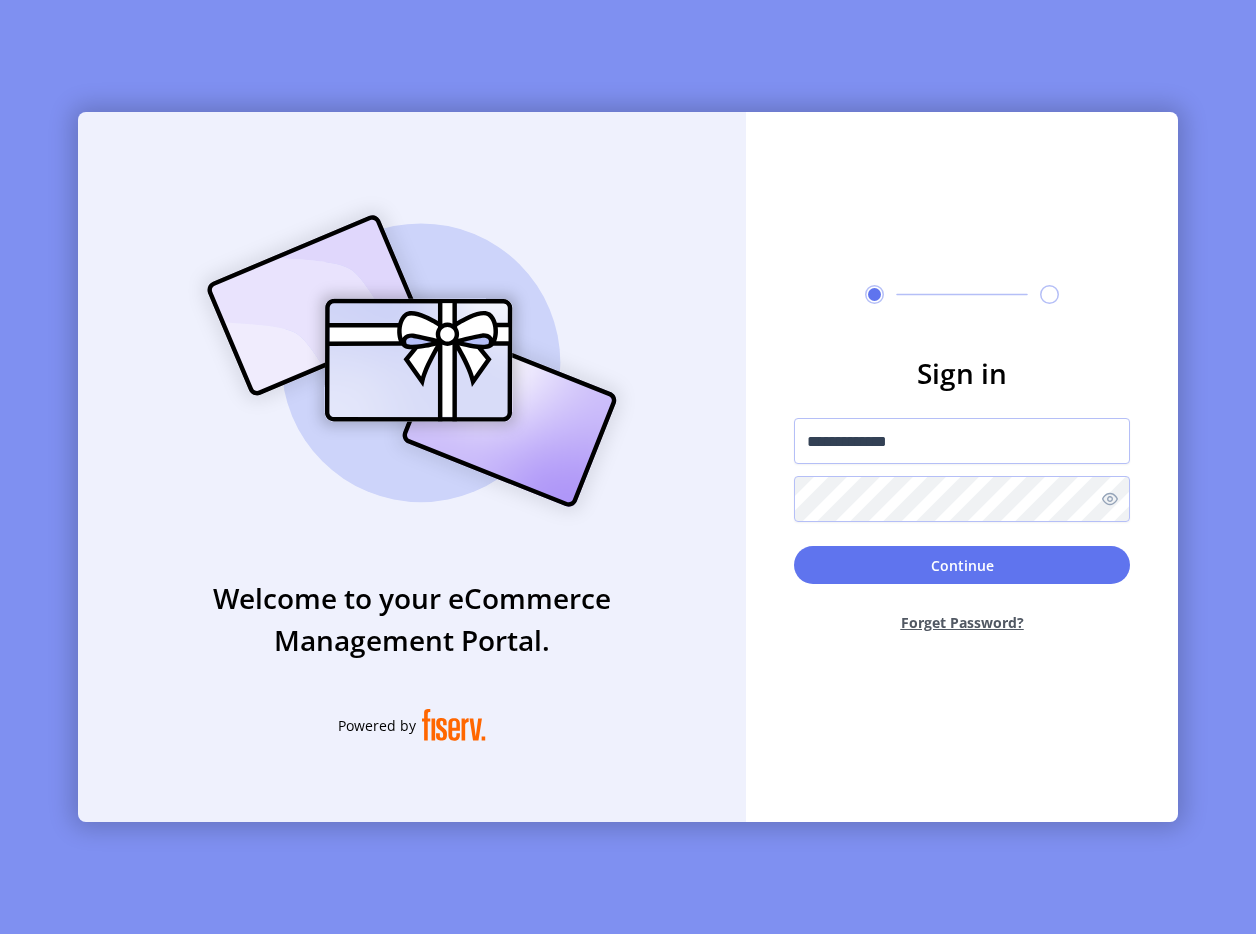 click on "Continue  Forget Password?" 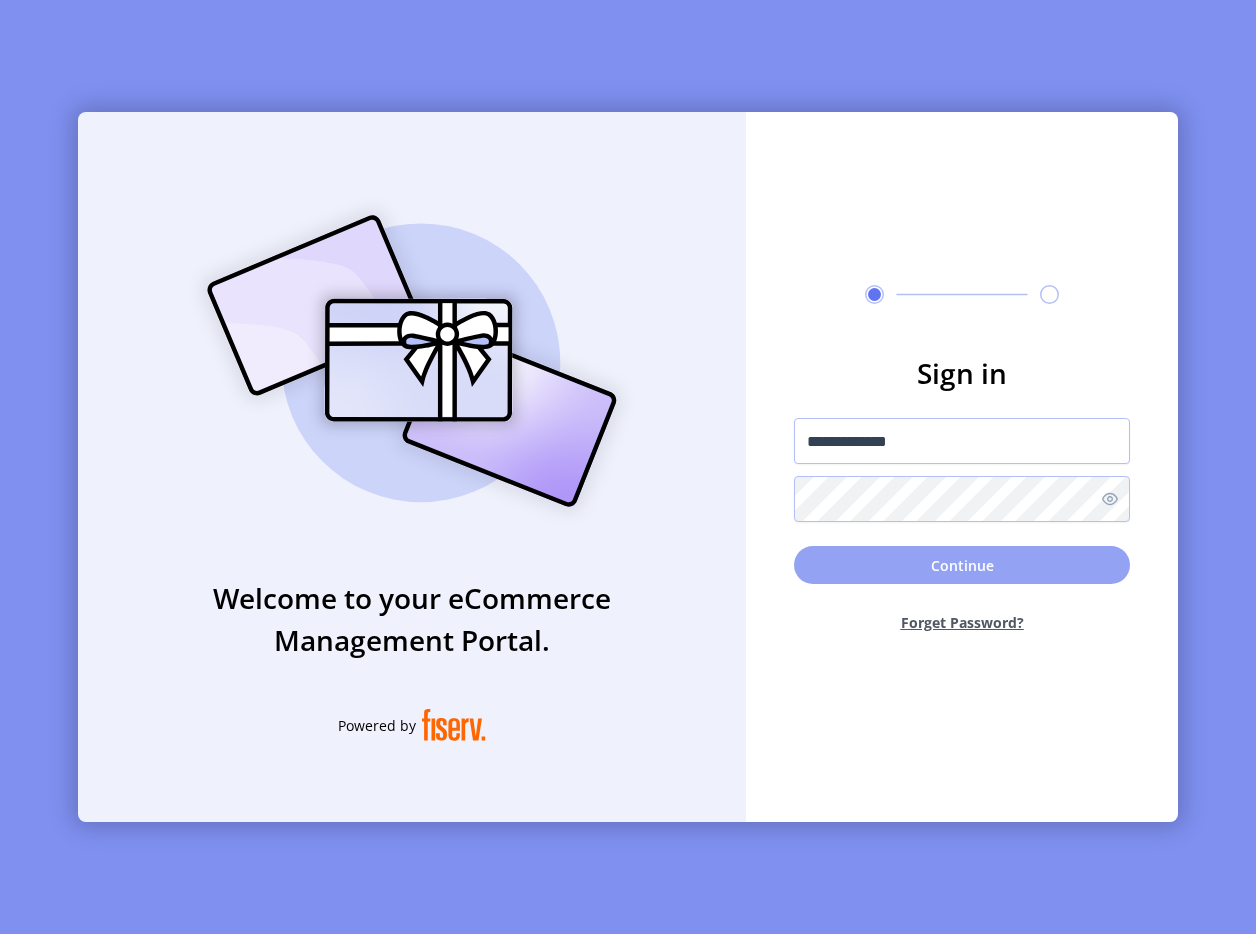click on "Continue" 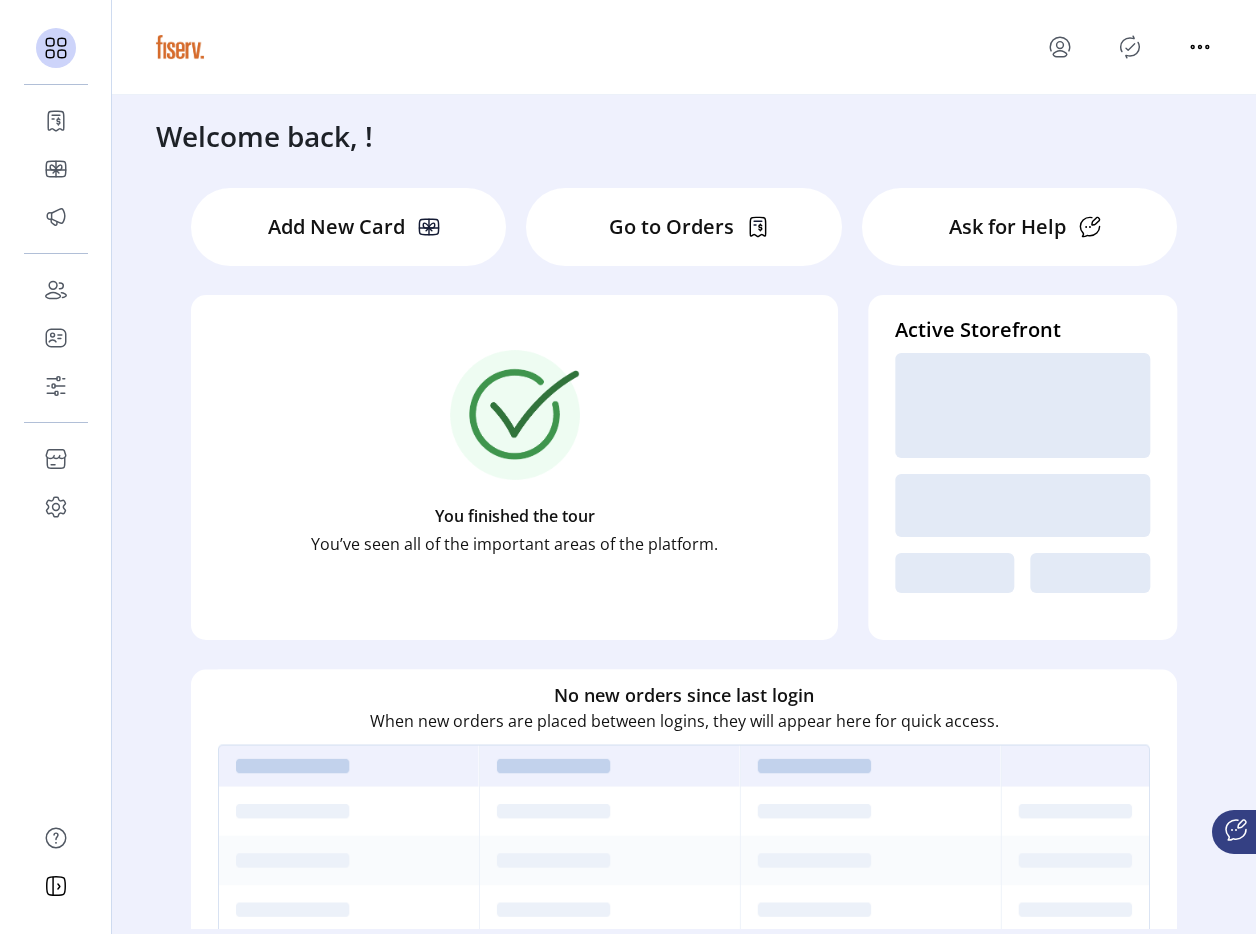 click 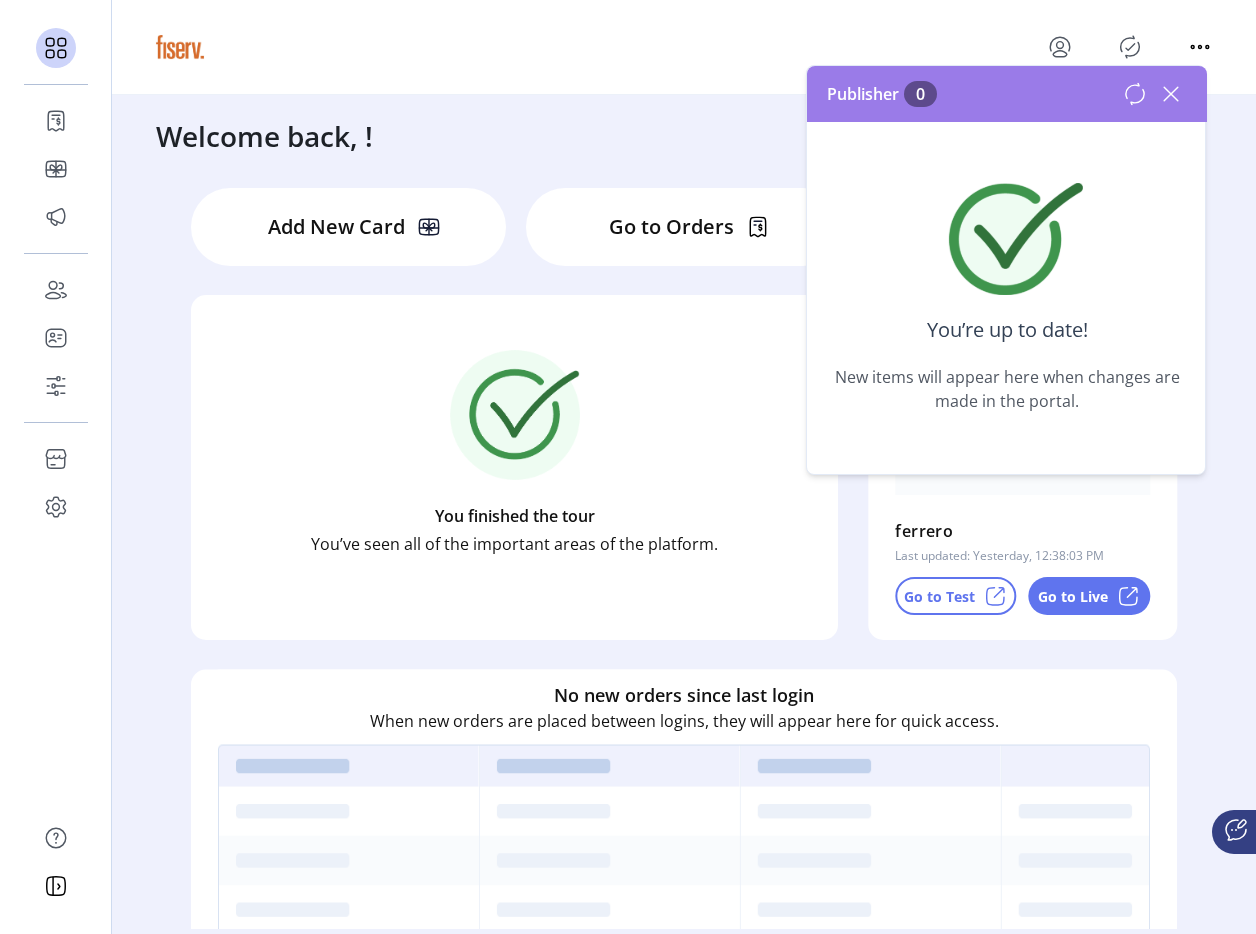 click 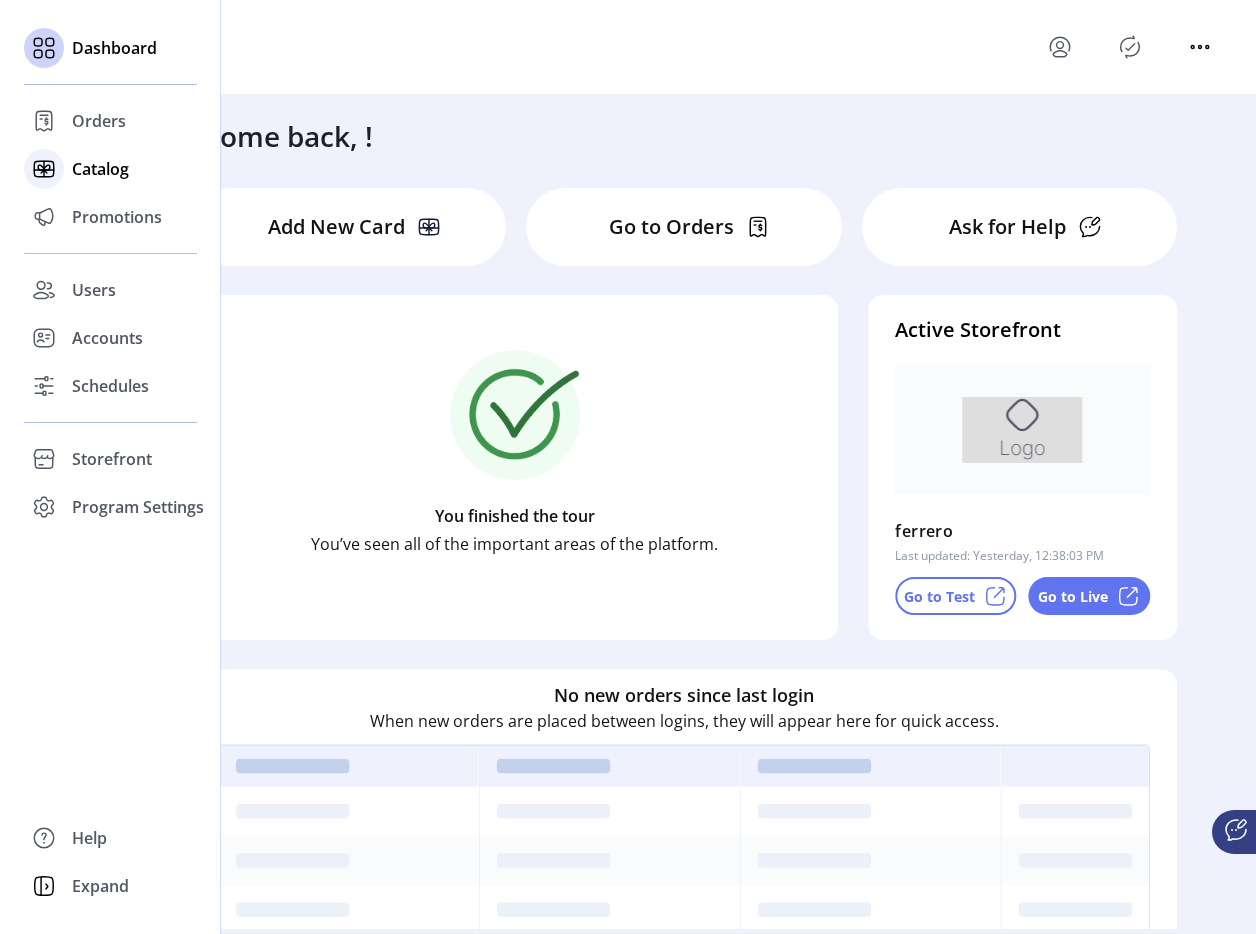 click on "Catalog" 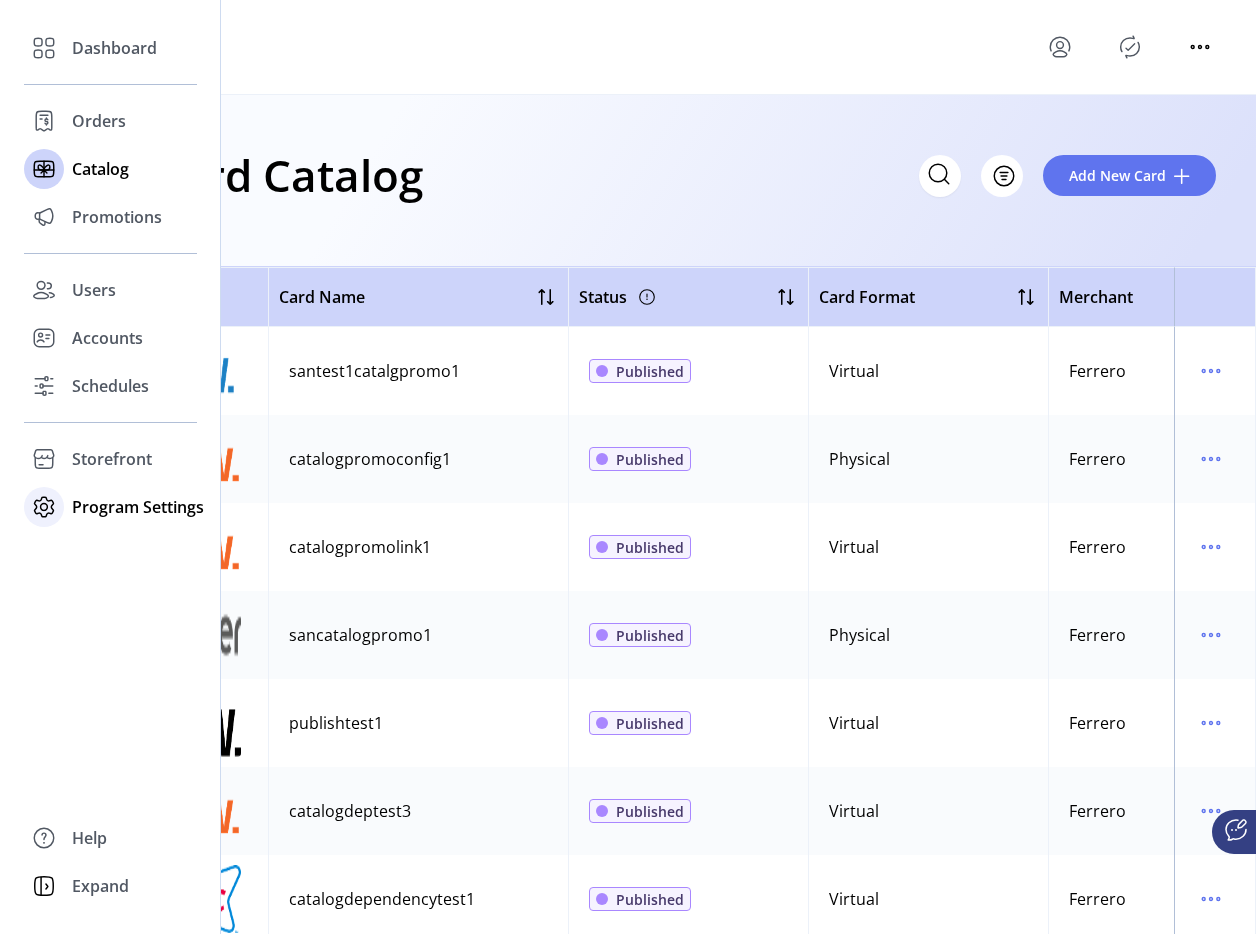 click on "Program Settings" 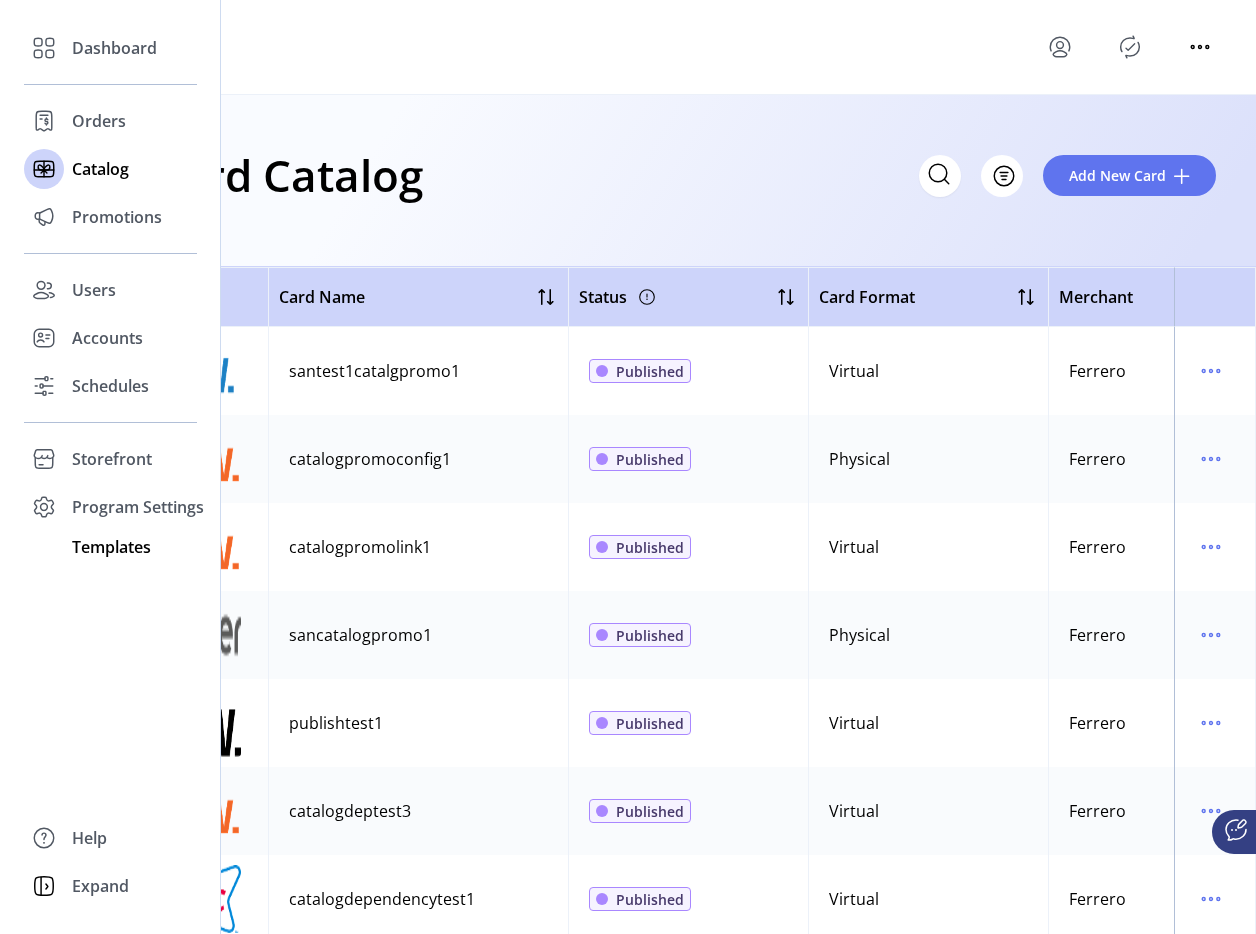 click on "Templates" 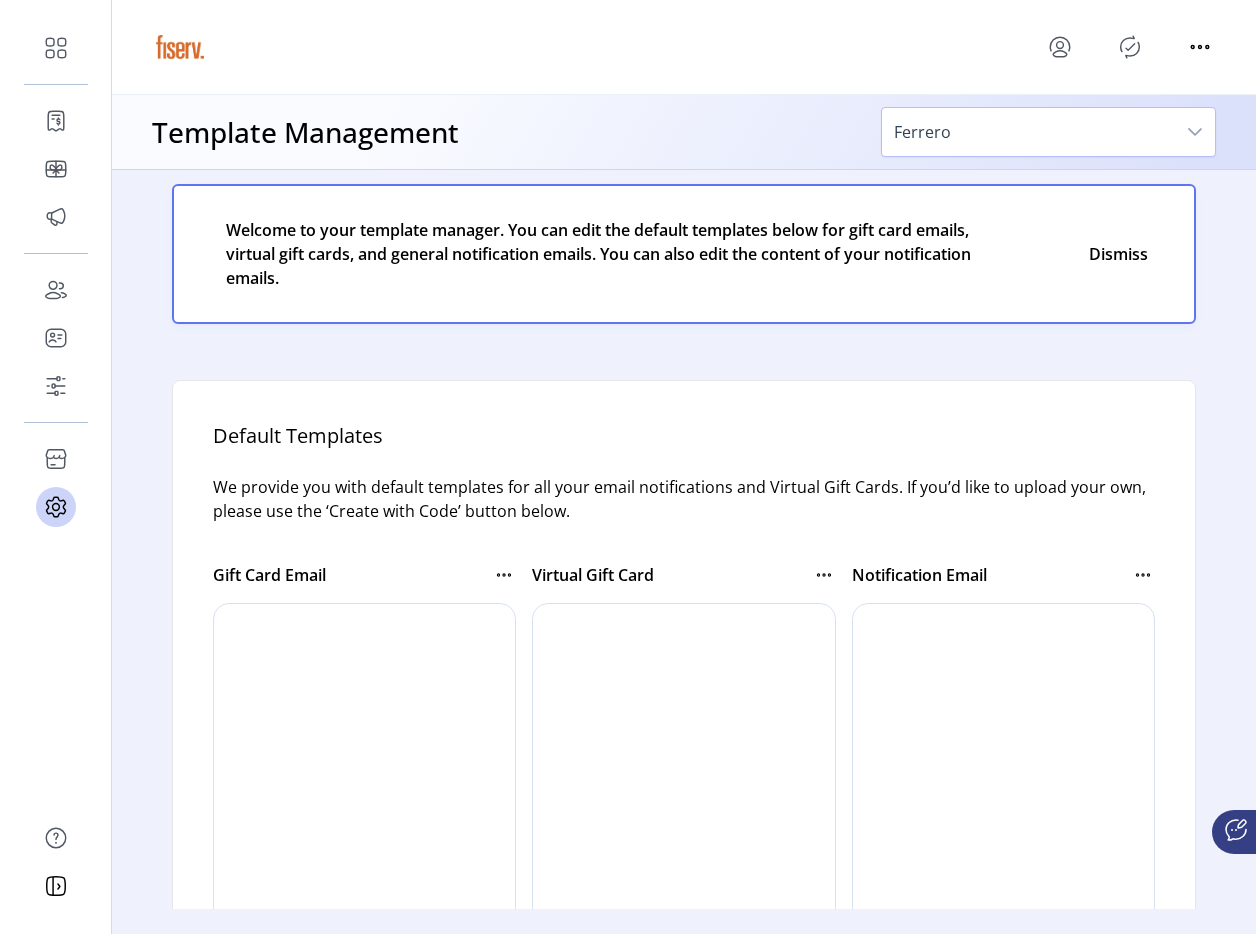 scroll, scrollTop: 0, scrollLeft: 0, axis: both 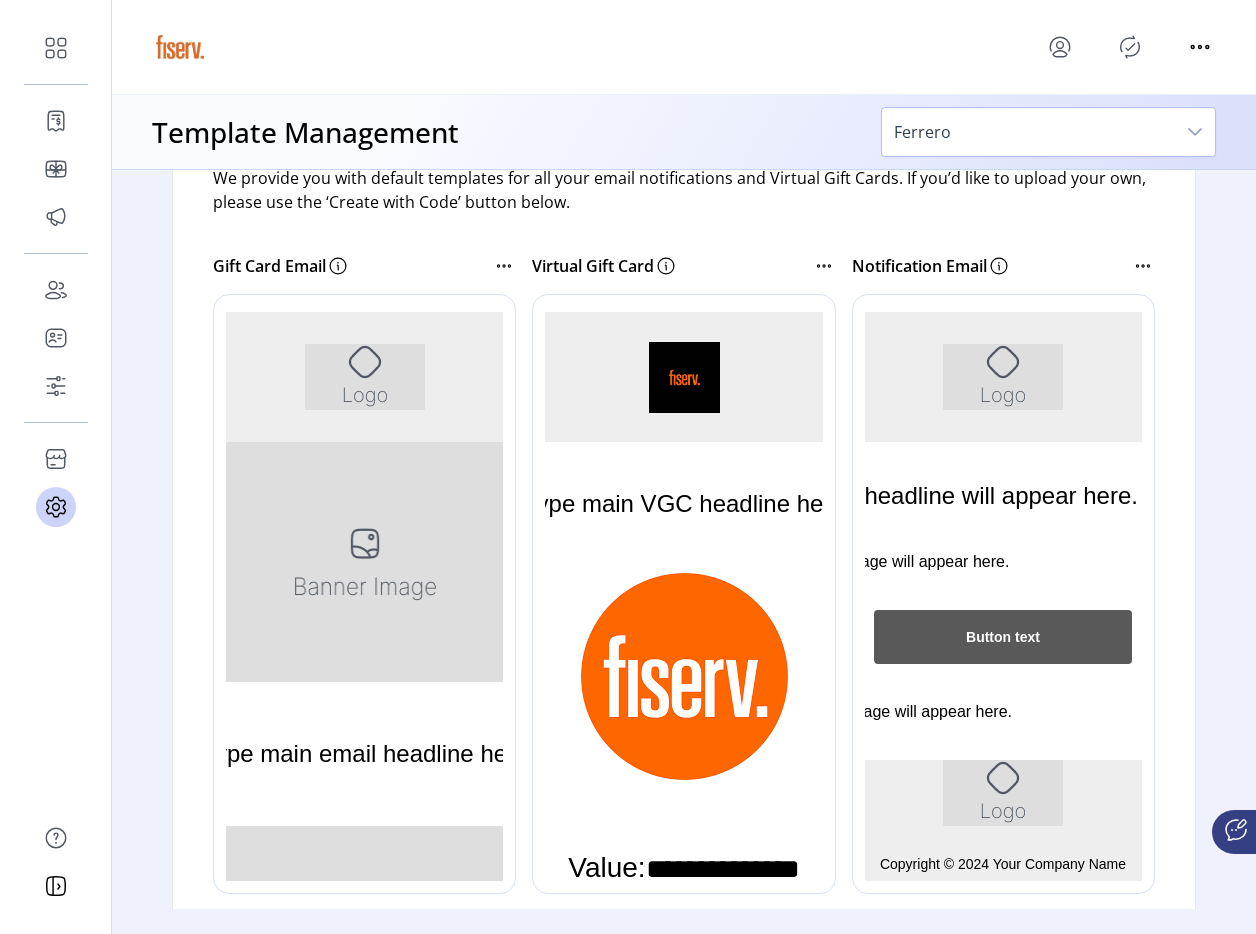 click 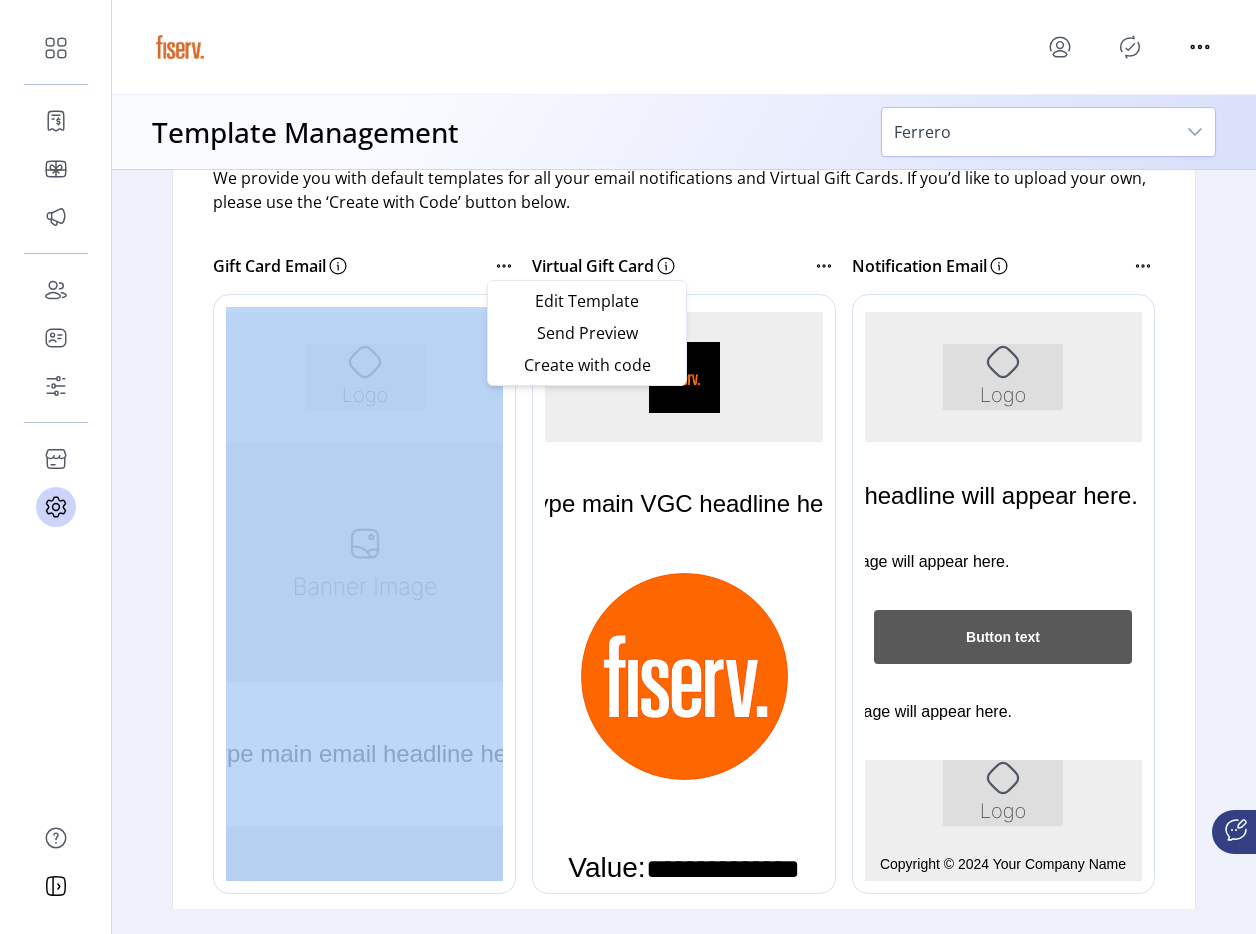click 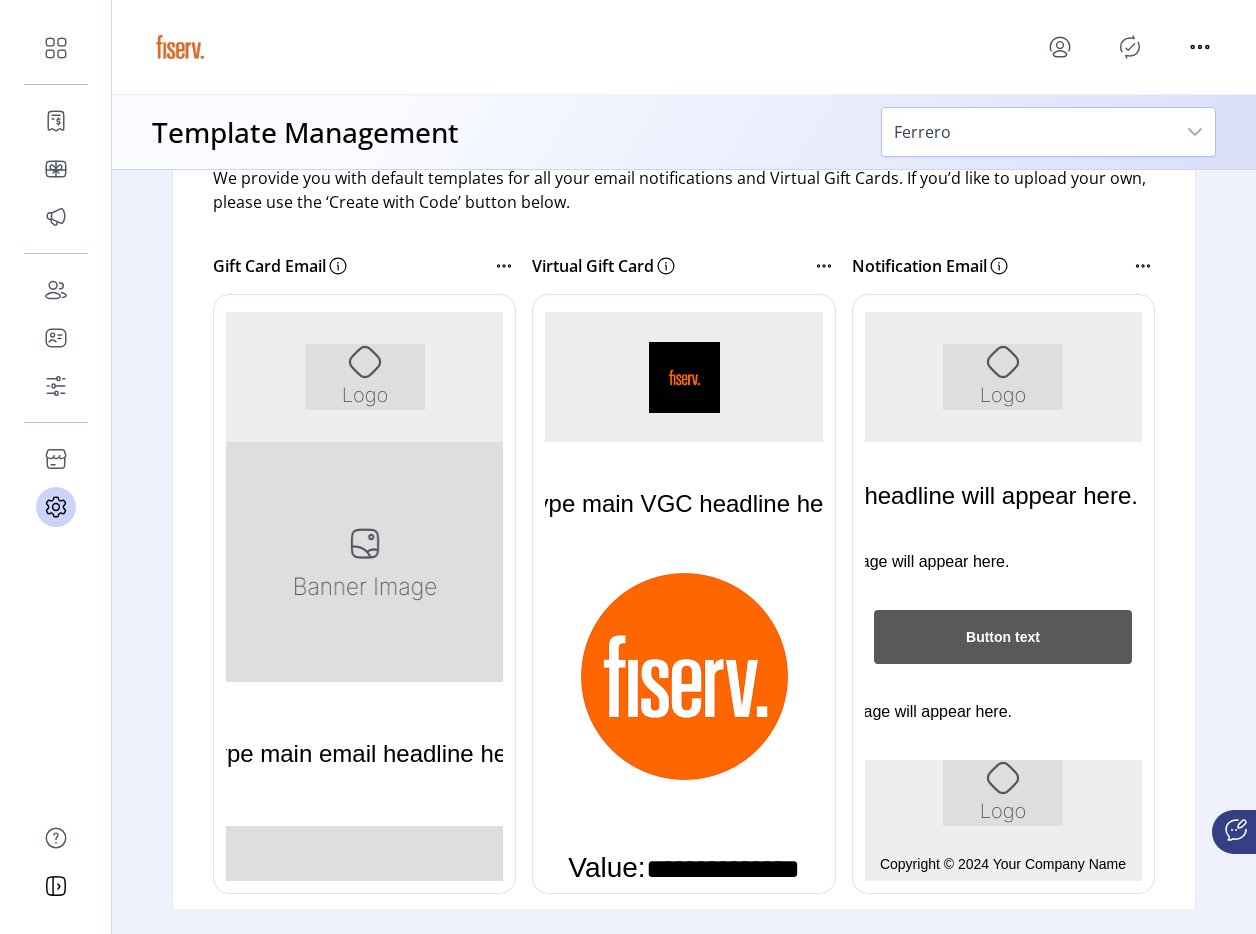click 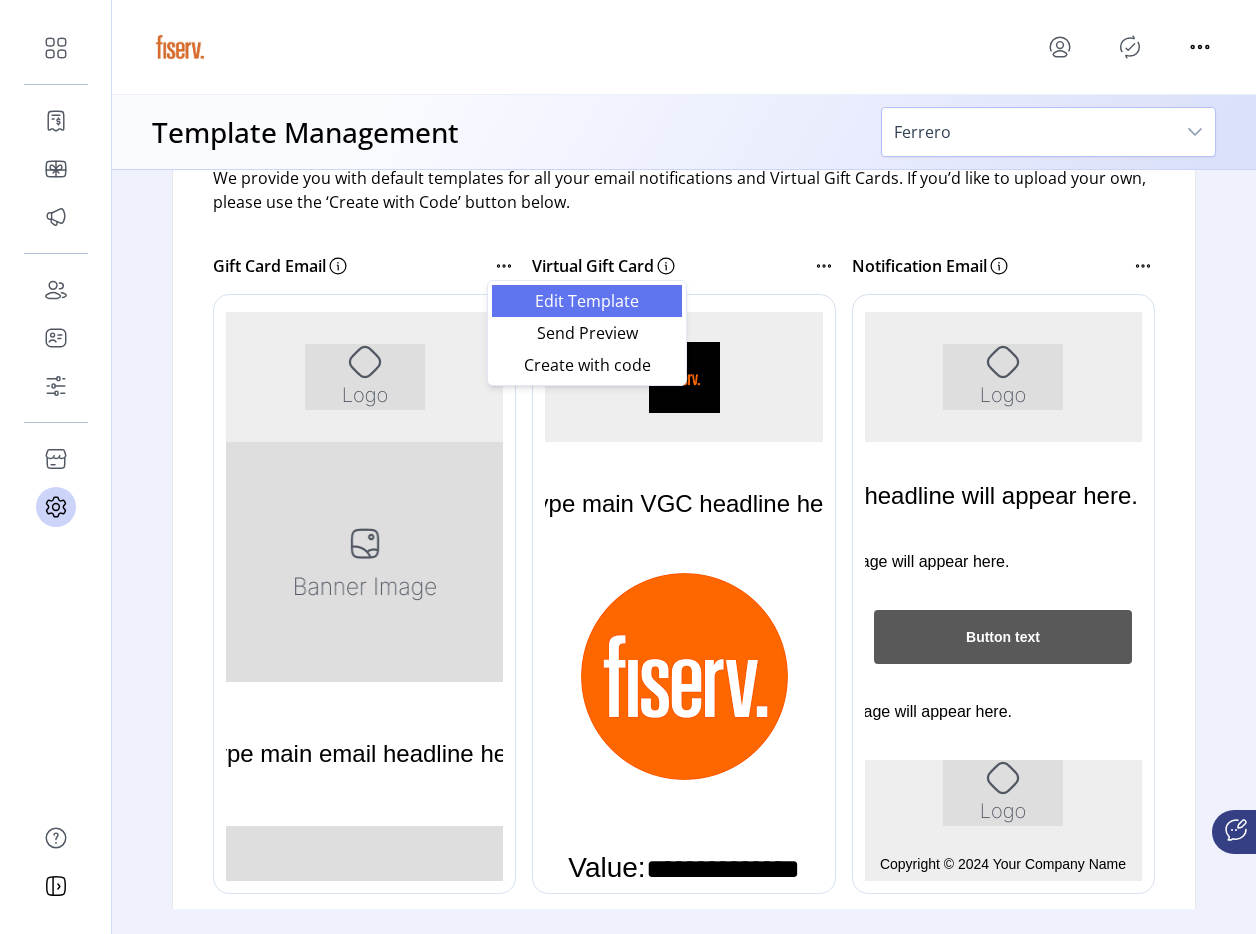 click on "Edit Template" at bounding box center [587, 301] 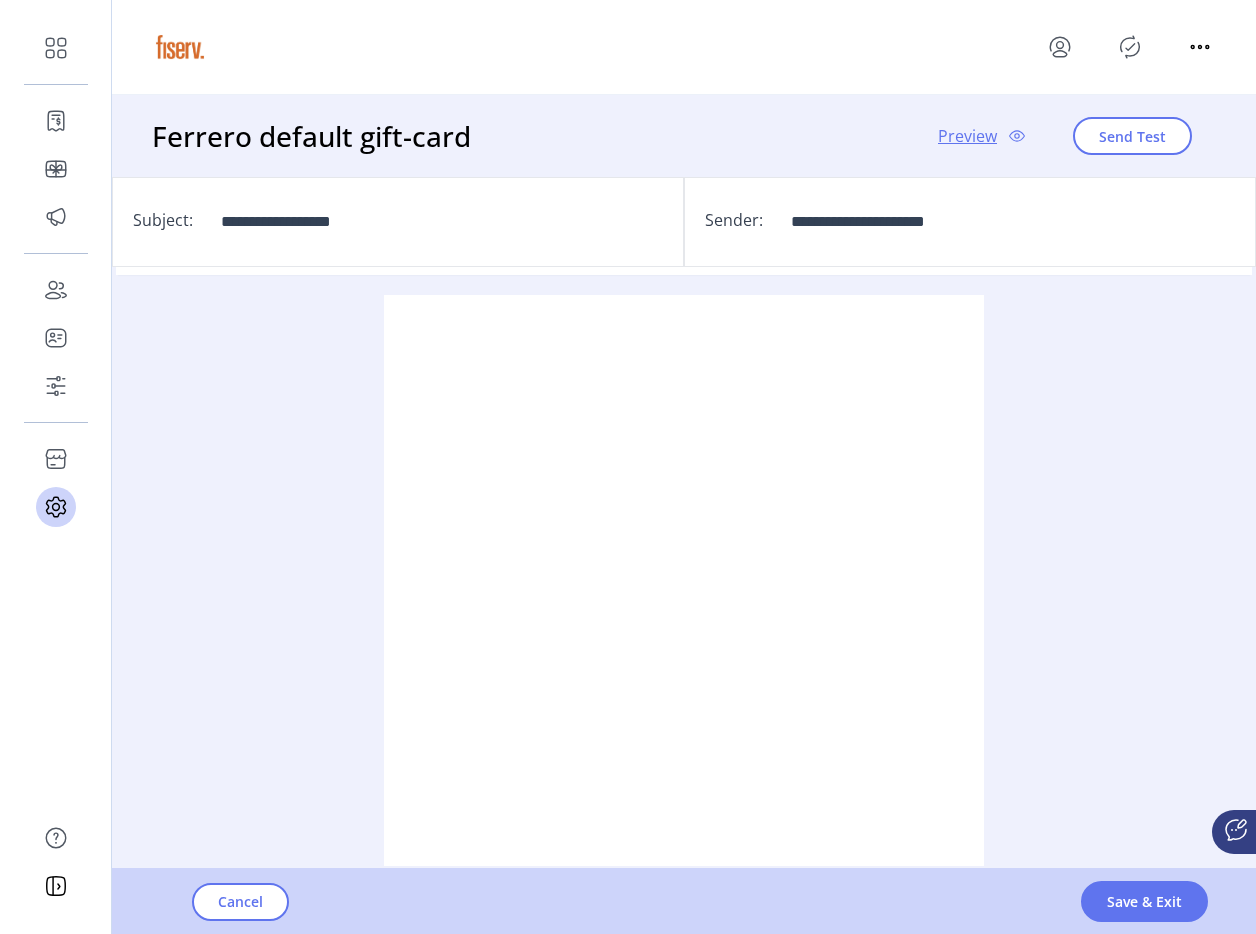 scroll, scrollTop: 0, scrollLeft: 0, axis: both 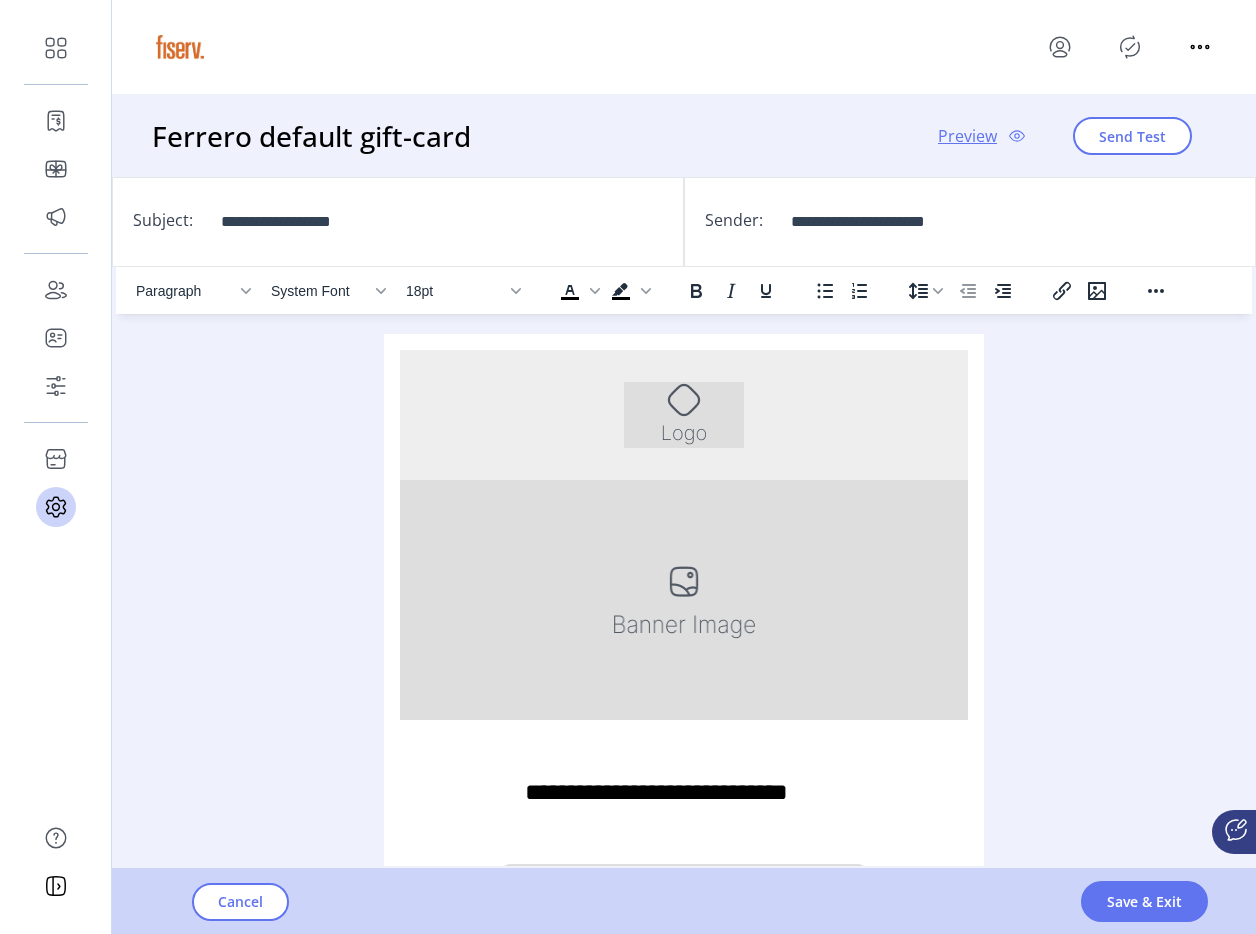 click on "**********" at bounding box center (684, 792) 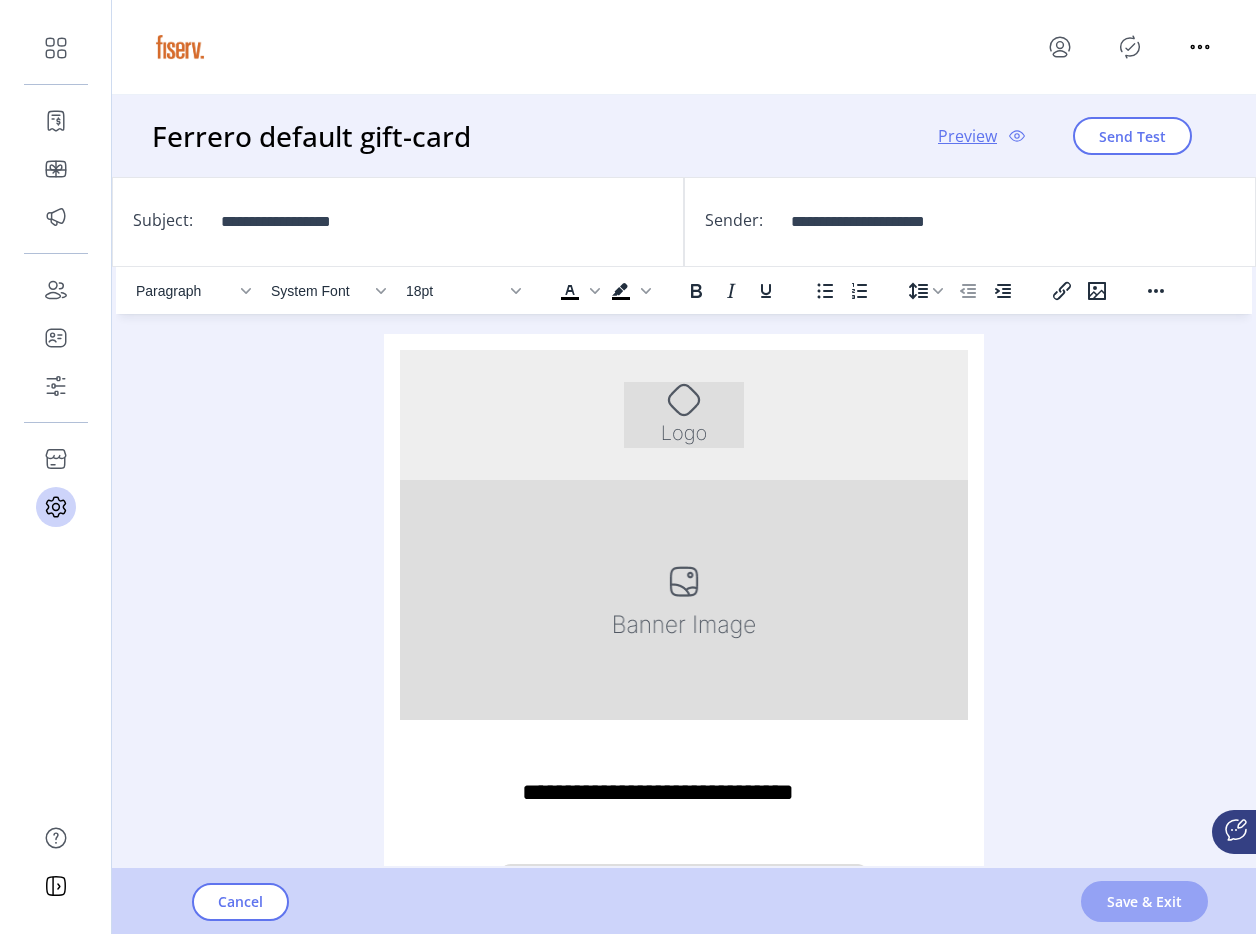 click on "Save & Exit" 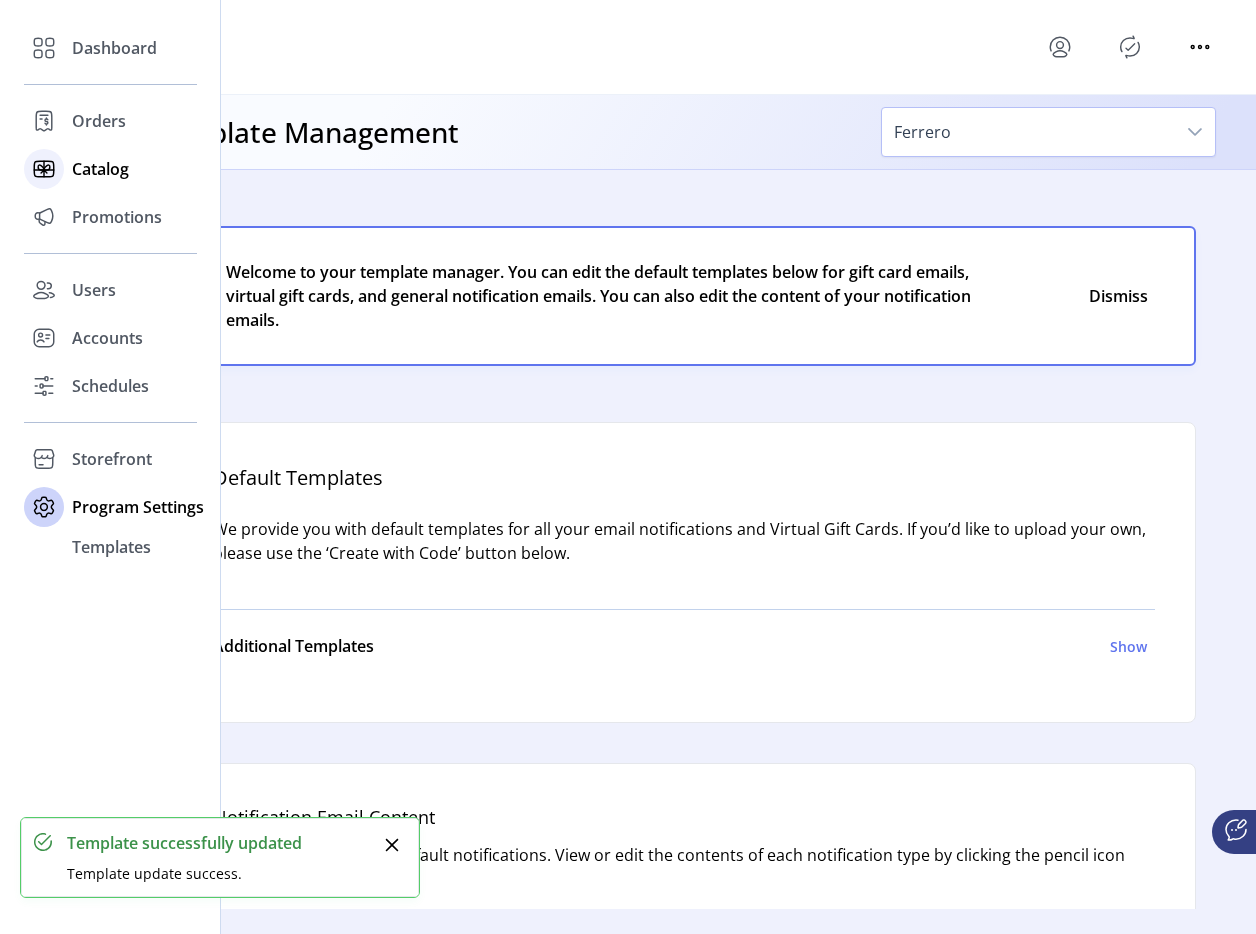 click on "Catalog" 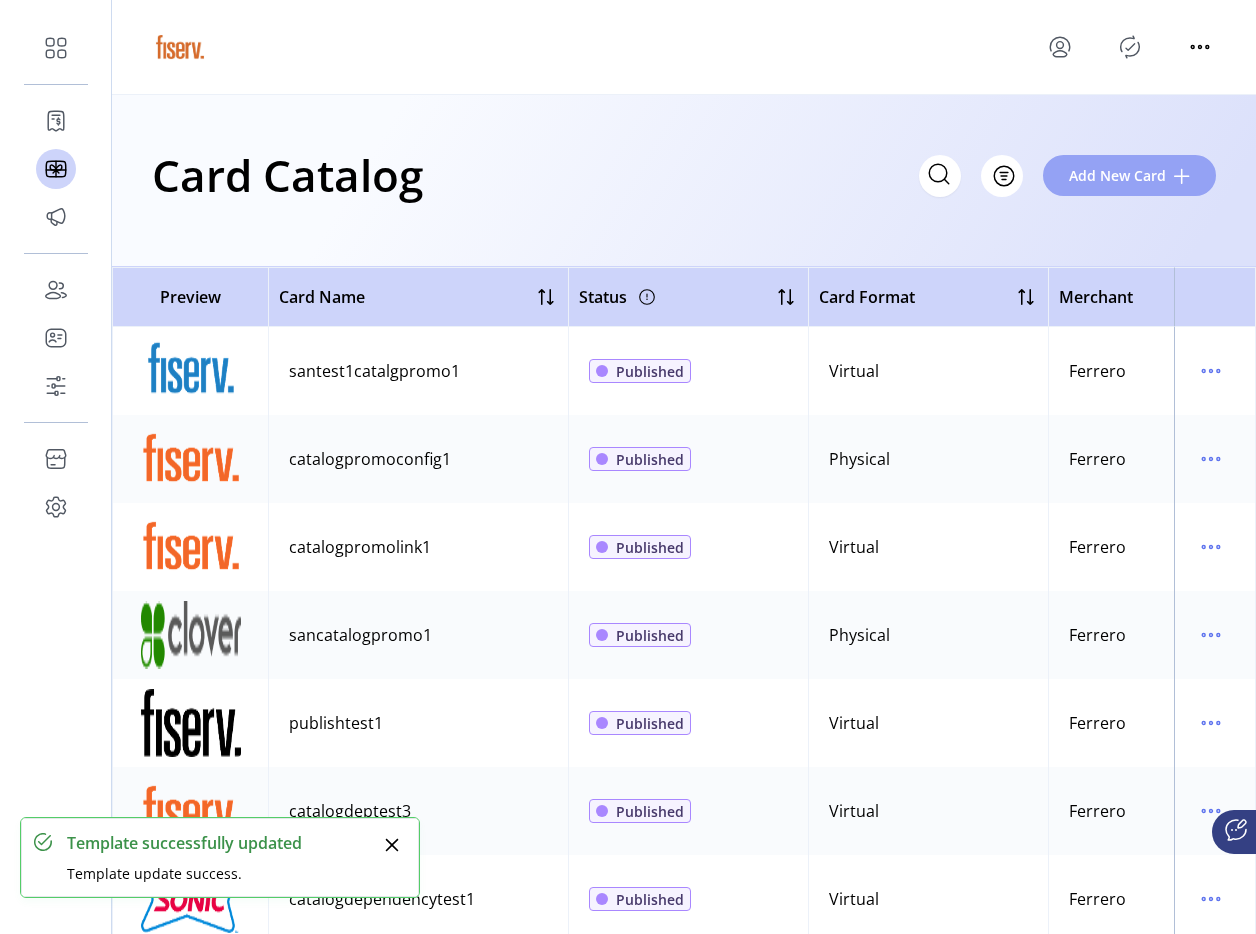 click on "Add New Card" 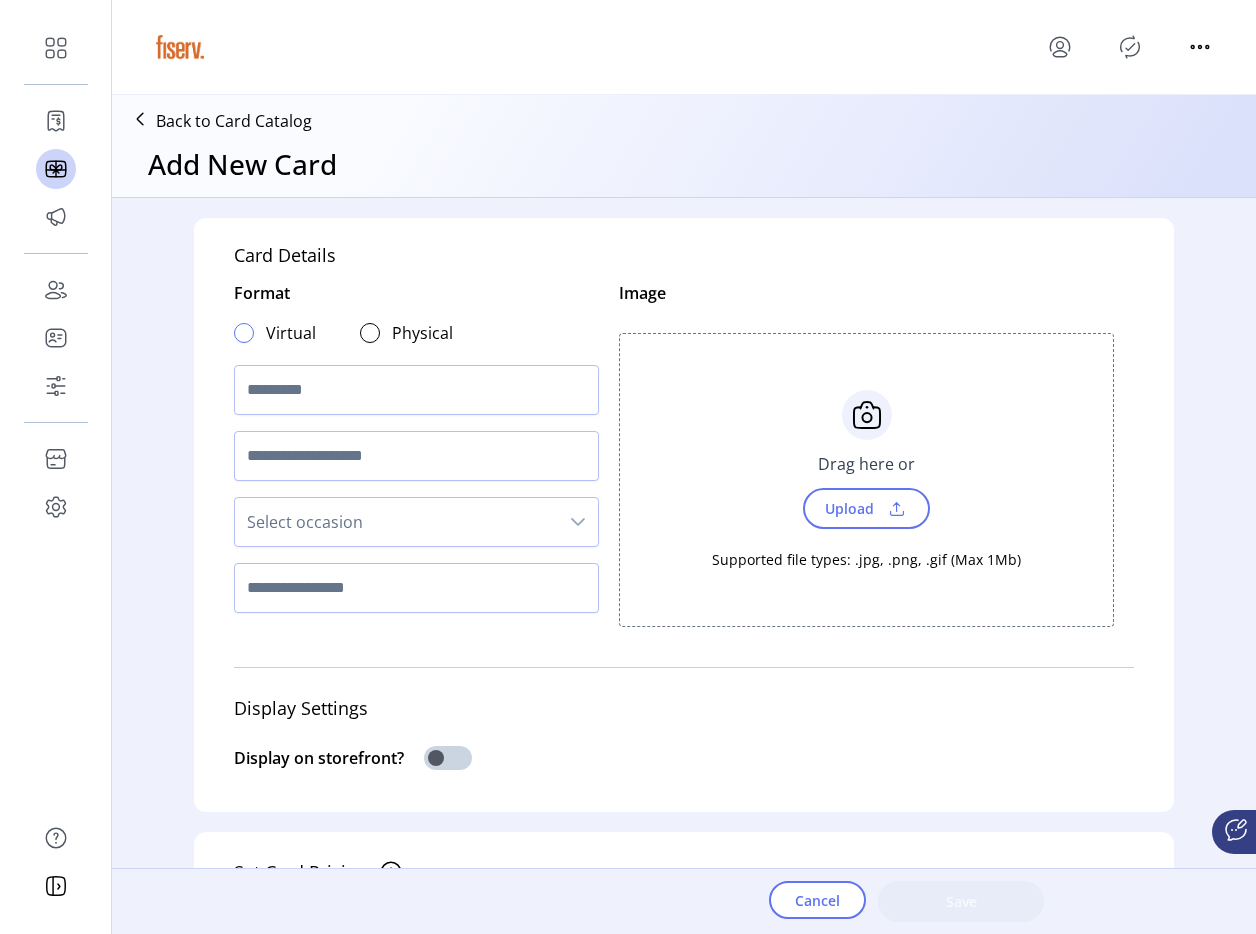 click 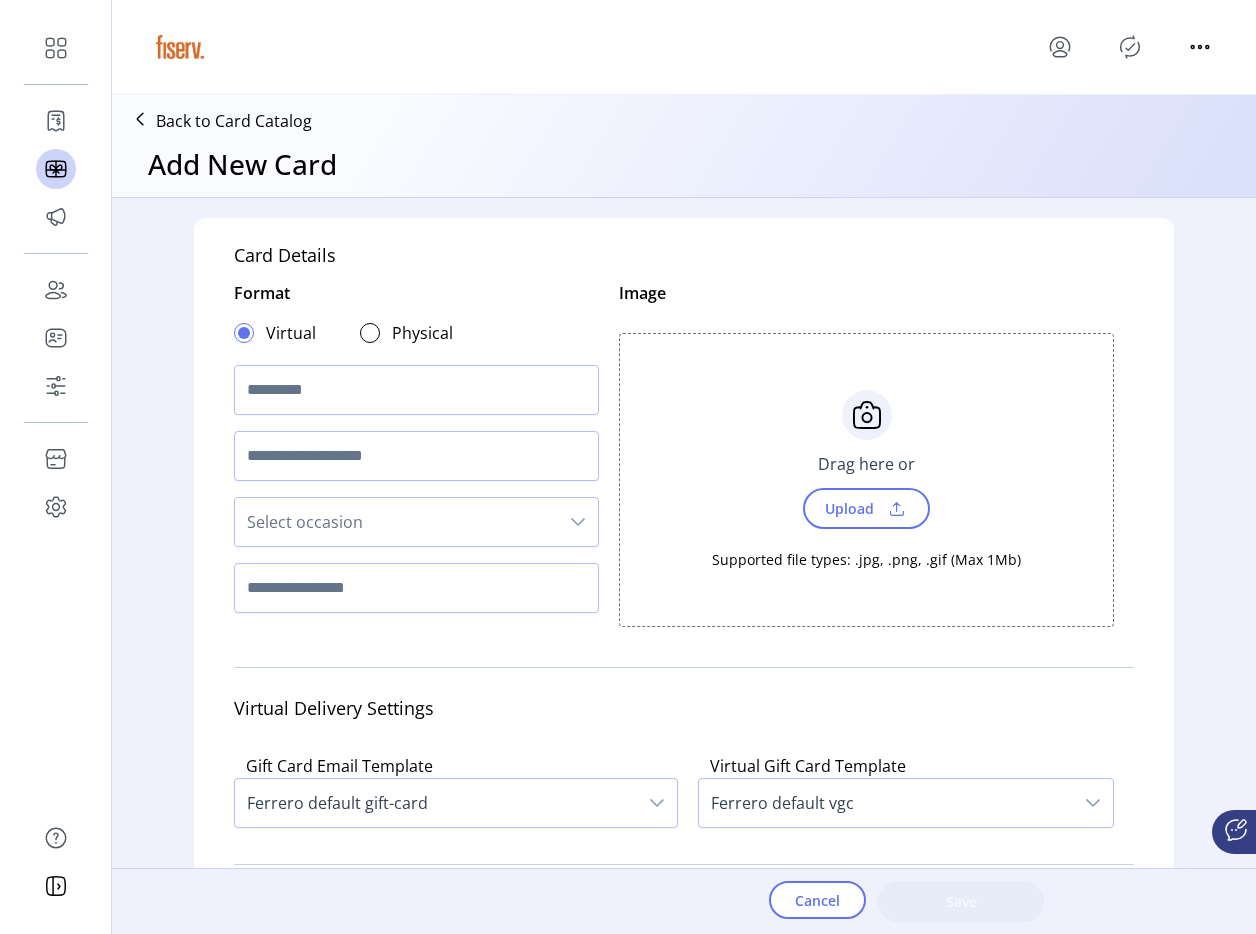 scroll, scrollTop: 12, scrollLeft: 7, axis: both 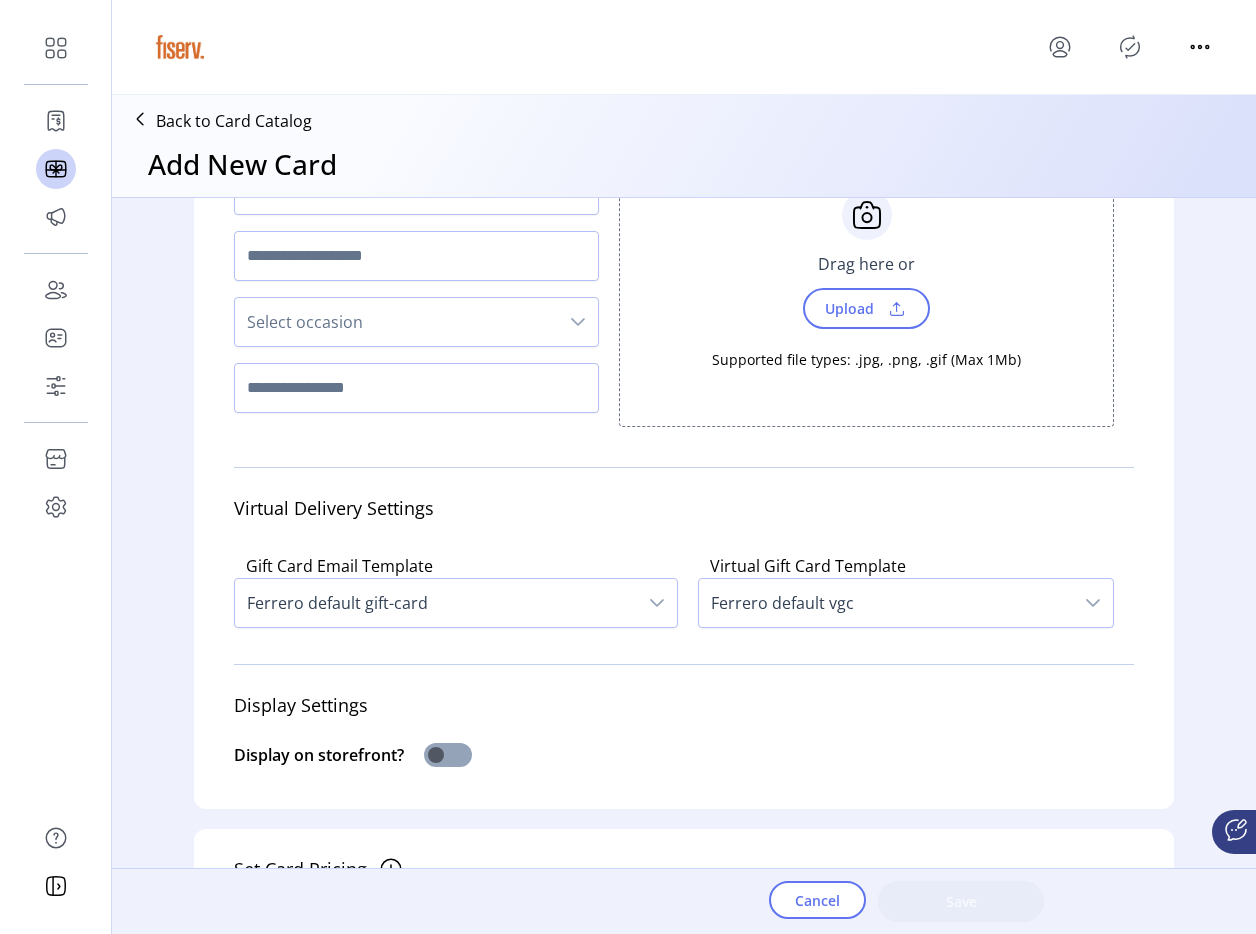 click 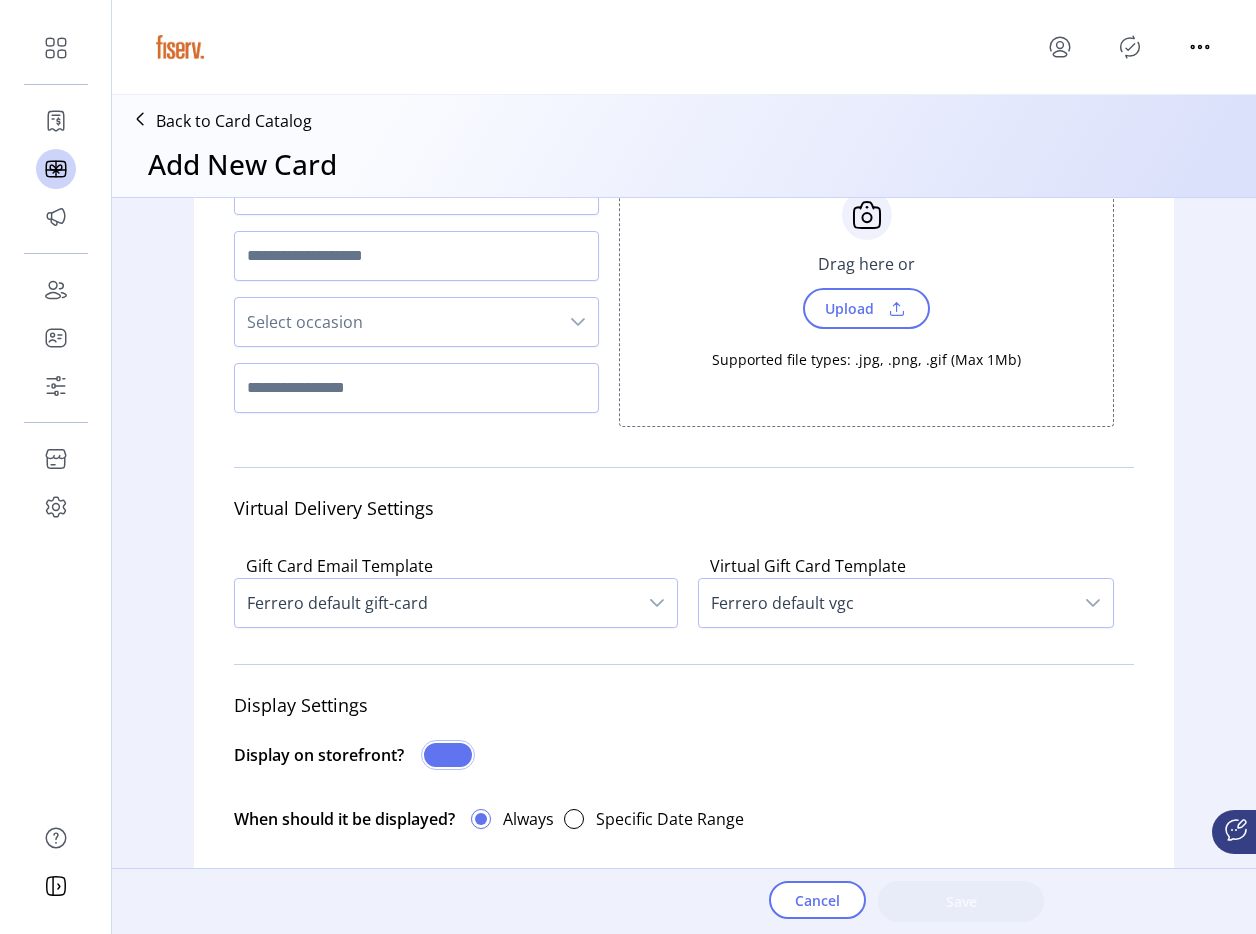 scroll, scrollTop: 12, scrollLeft: 7, axis: both 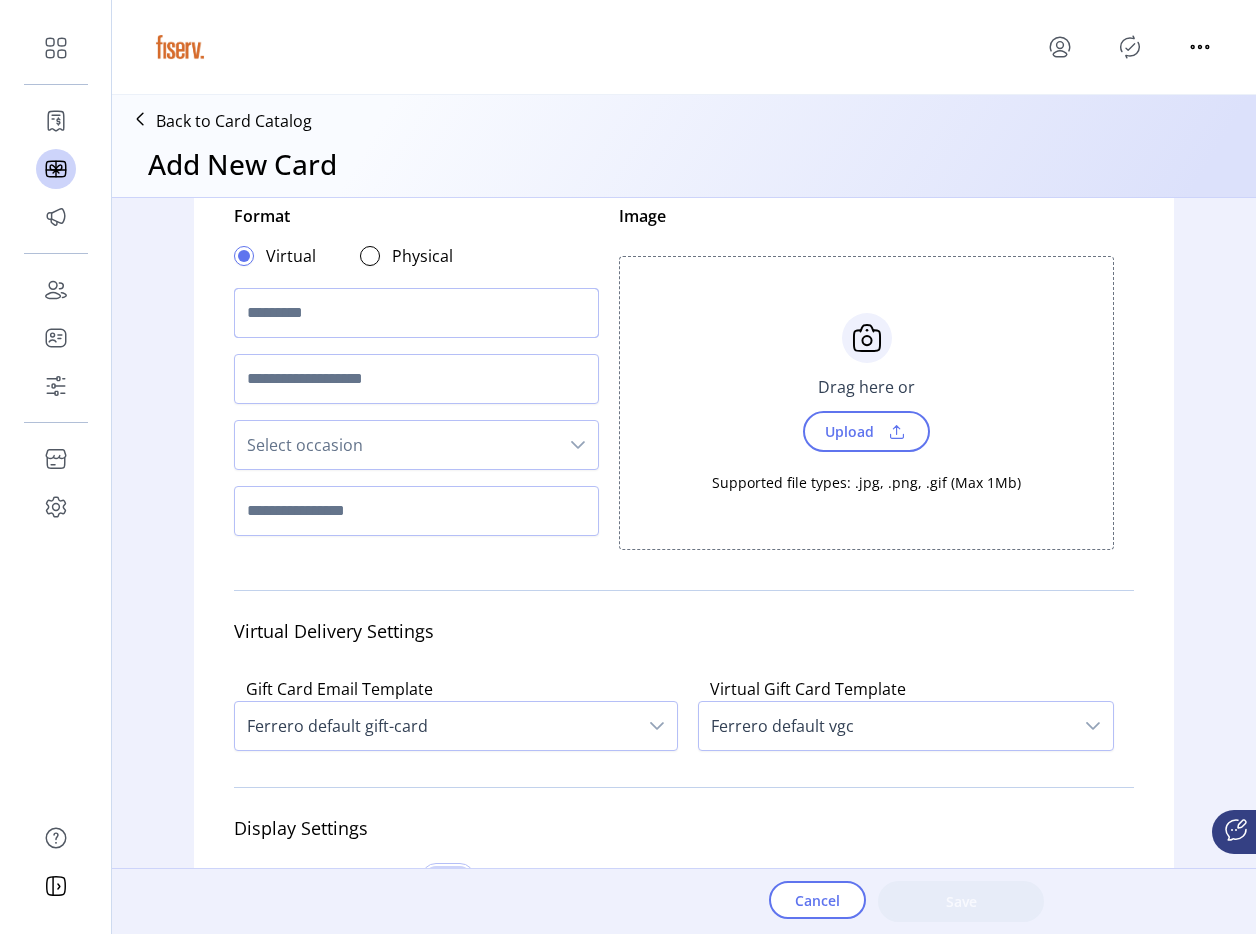 click 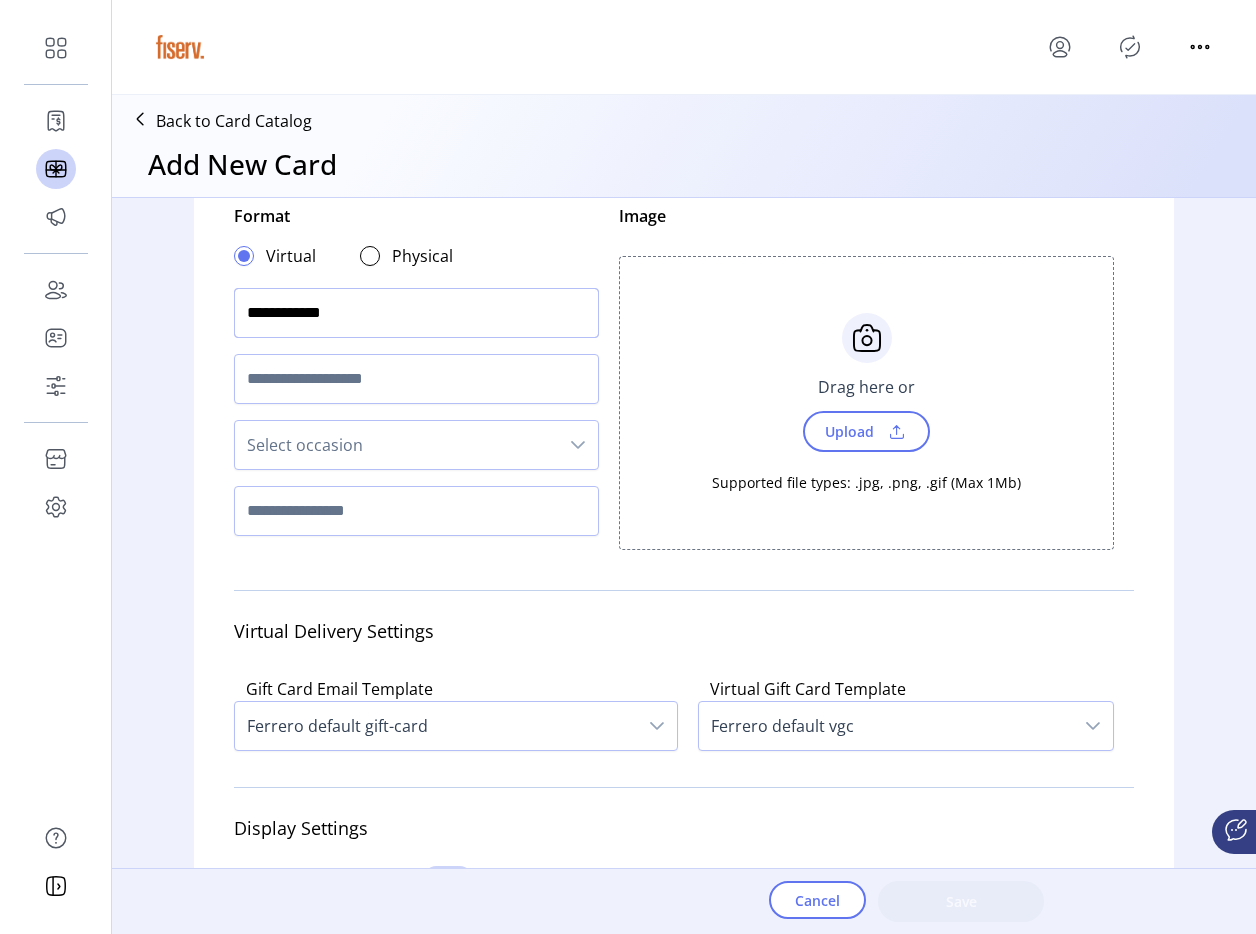 type on "**********" 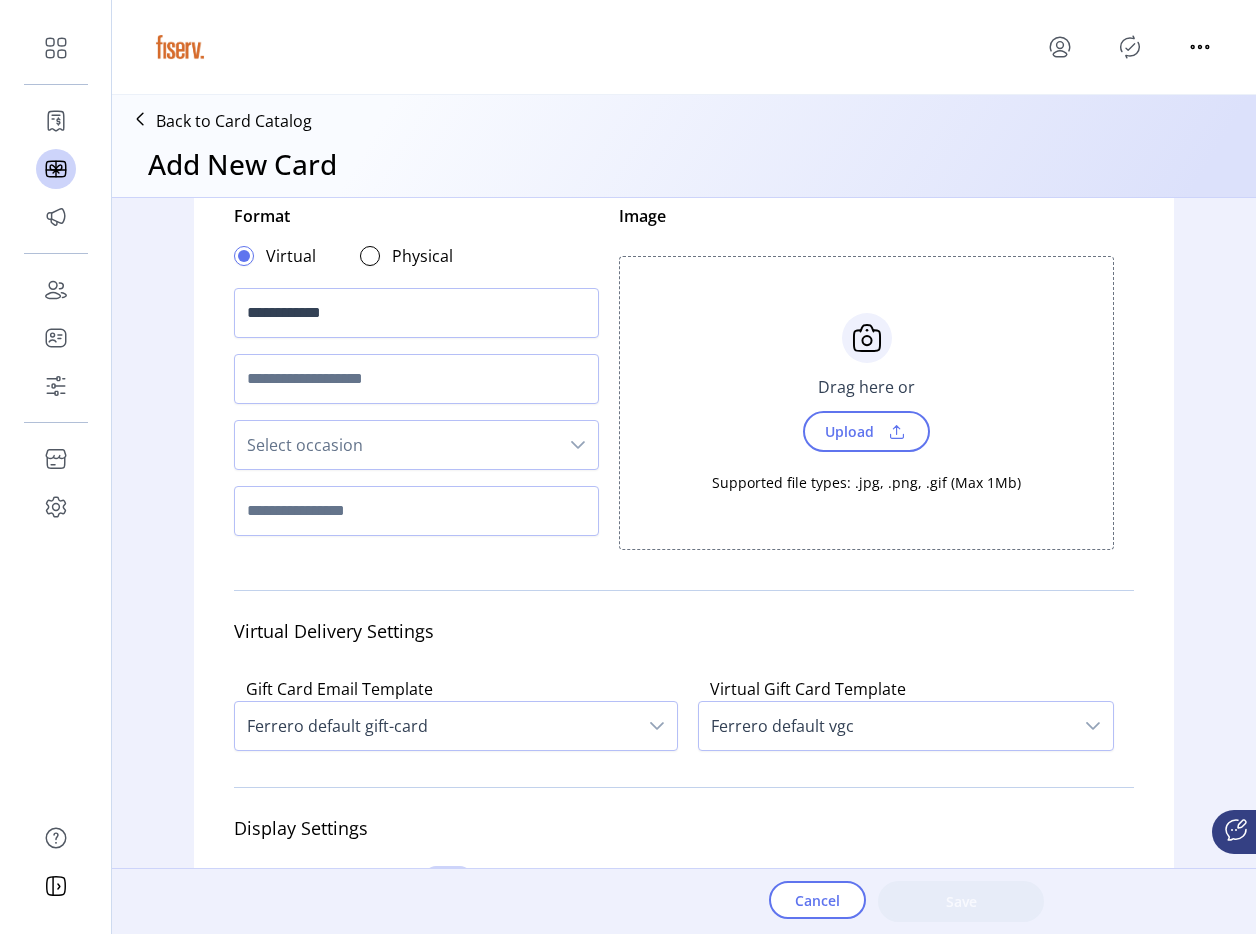 click on "Upload" 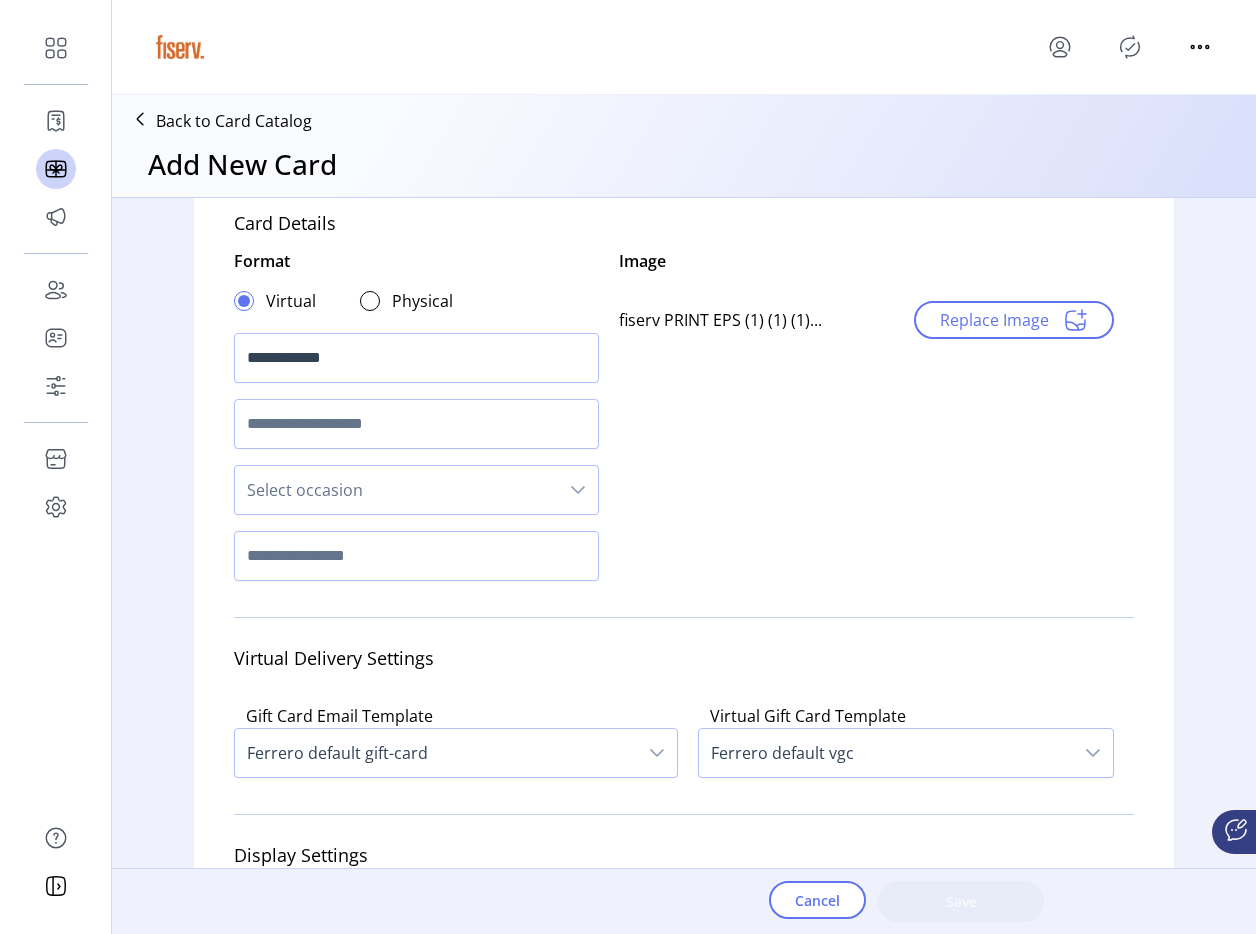 scroll, scrollTop: 0, scrollLeft: 0, axis: both 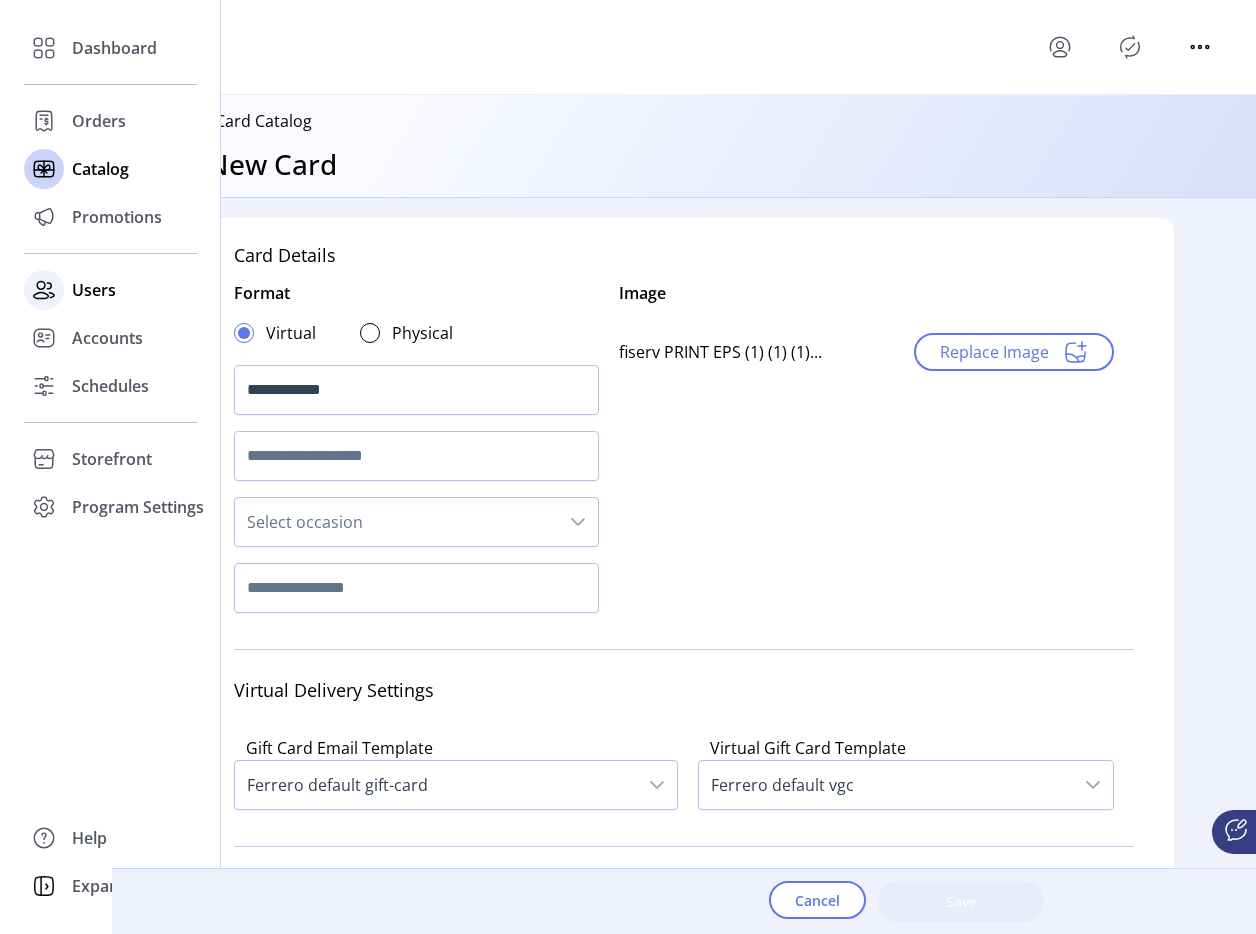 click 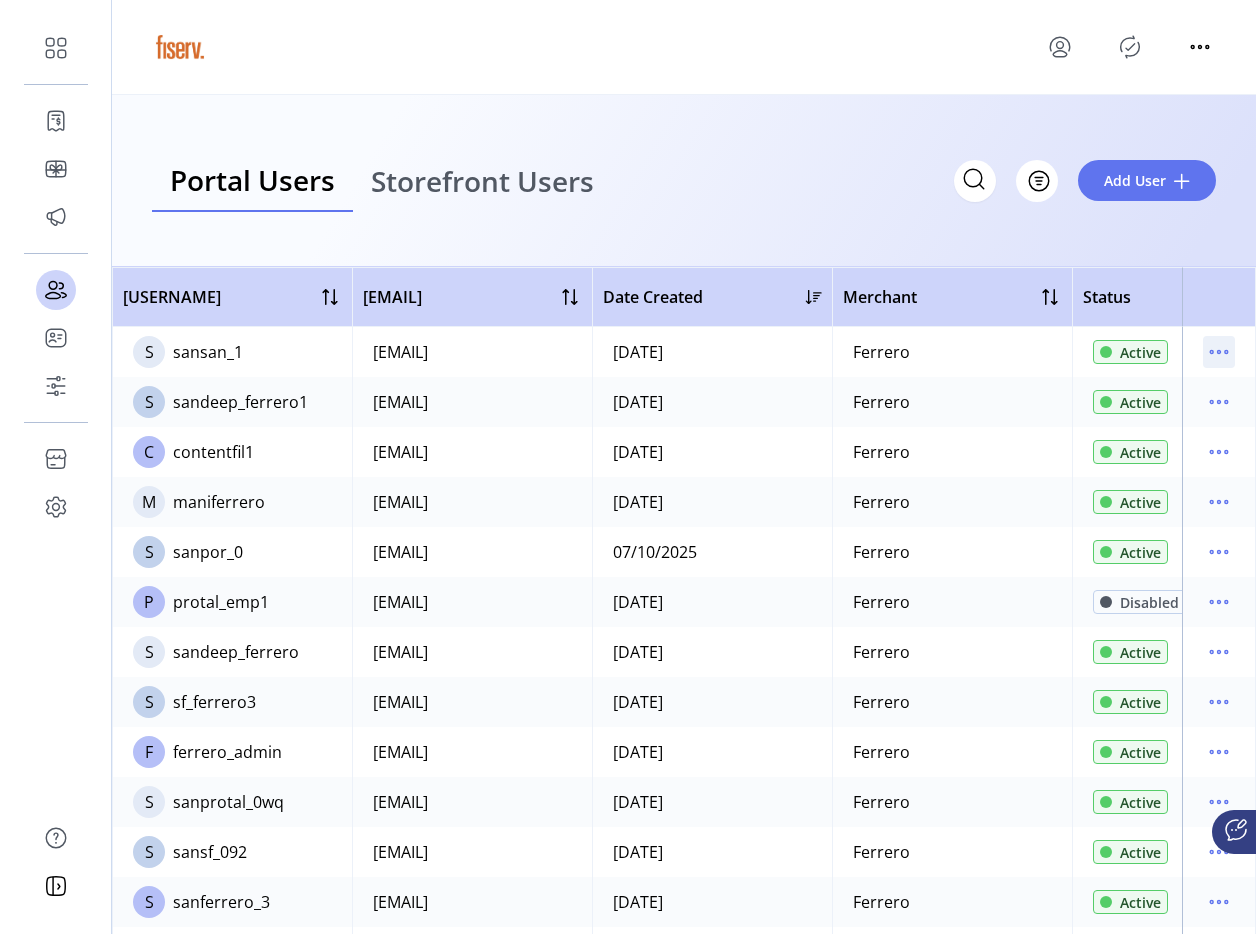 click 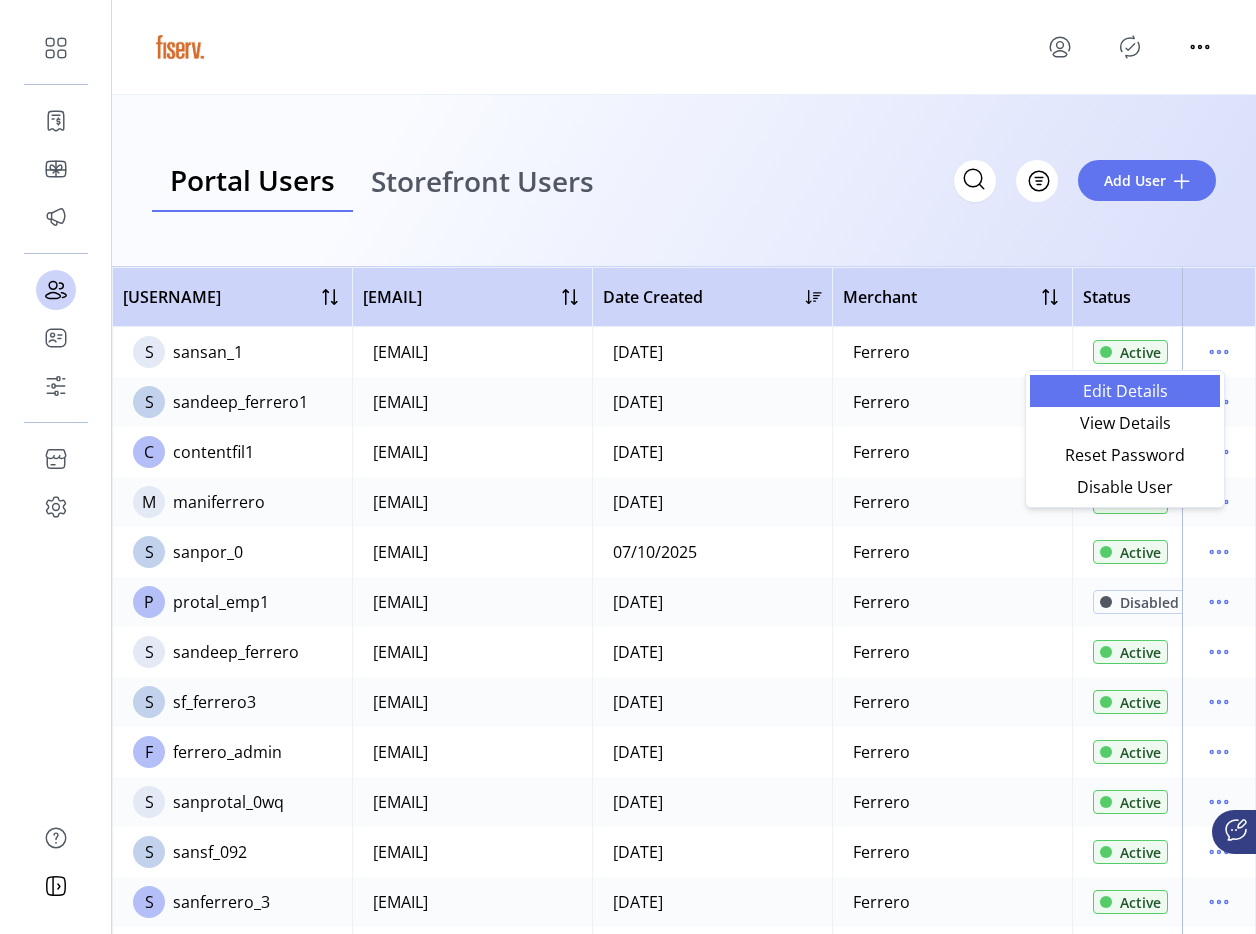 click on "Edit Details" at bounding box center (1125, 391) 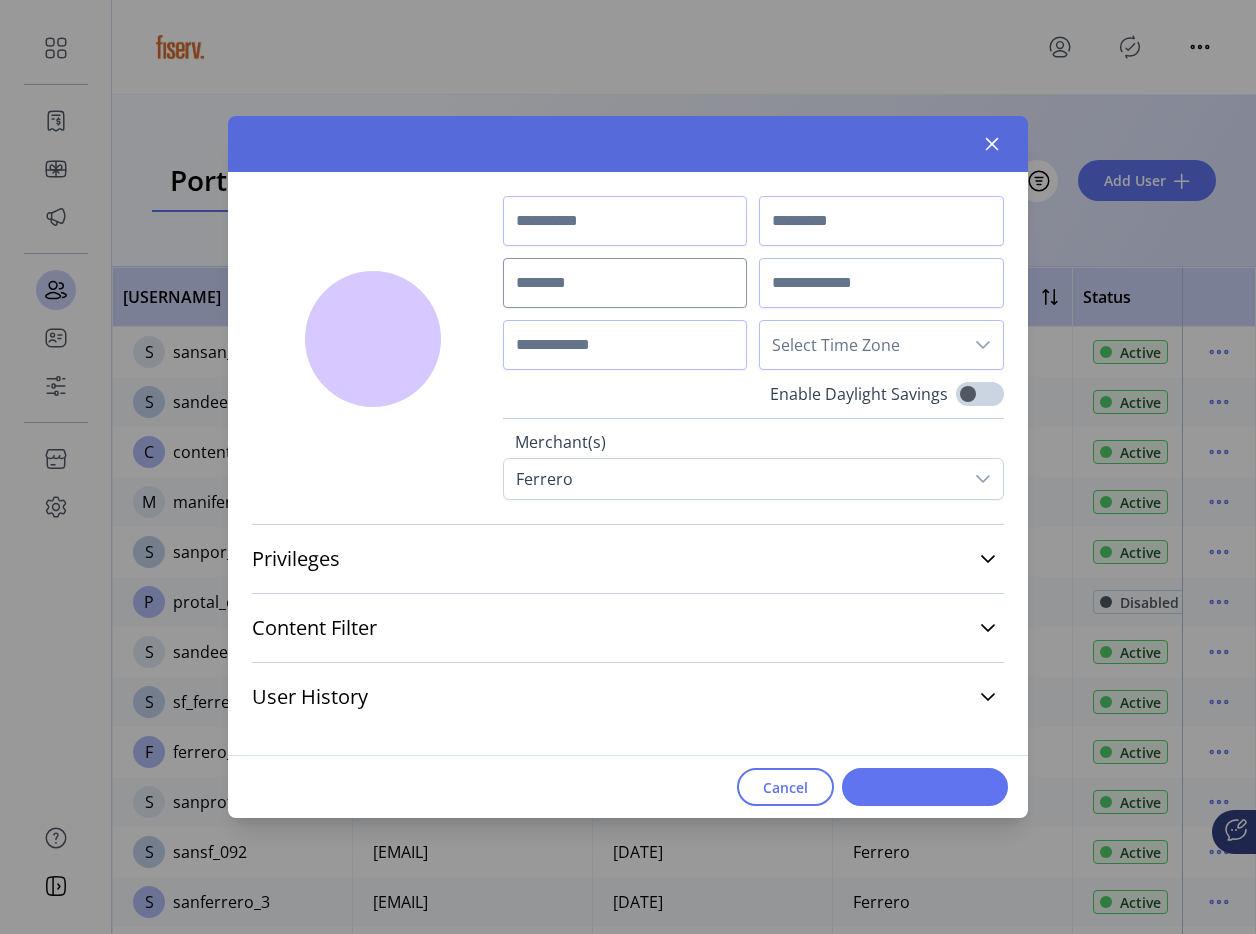type on "****" 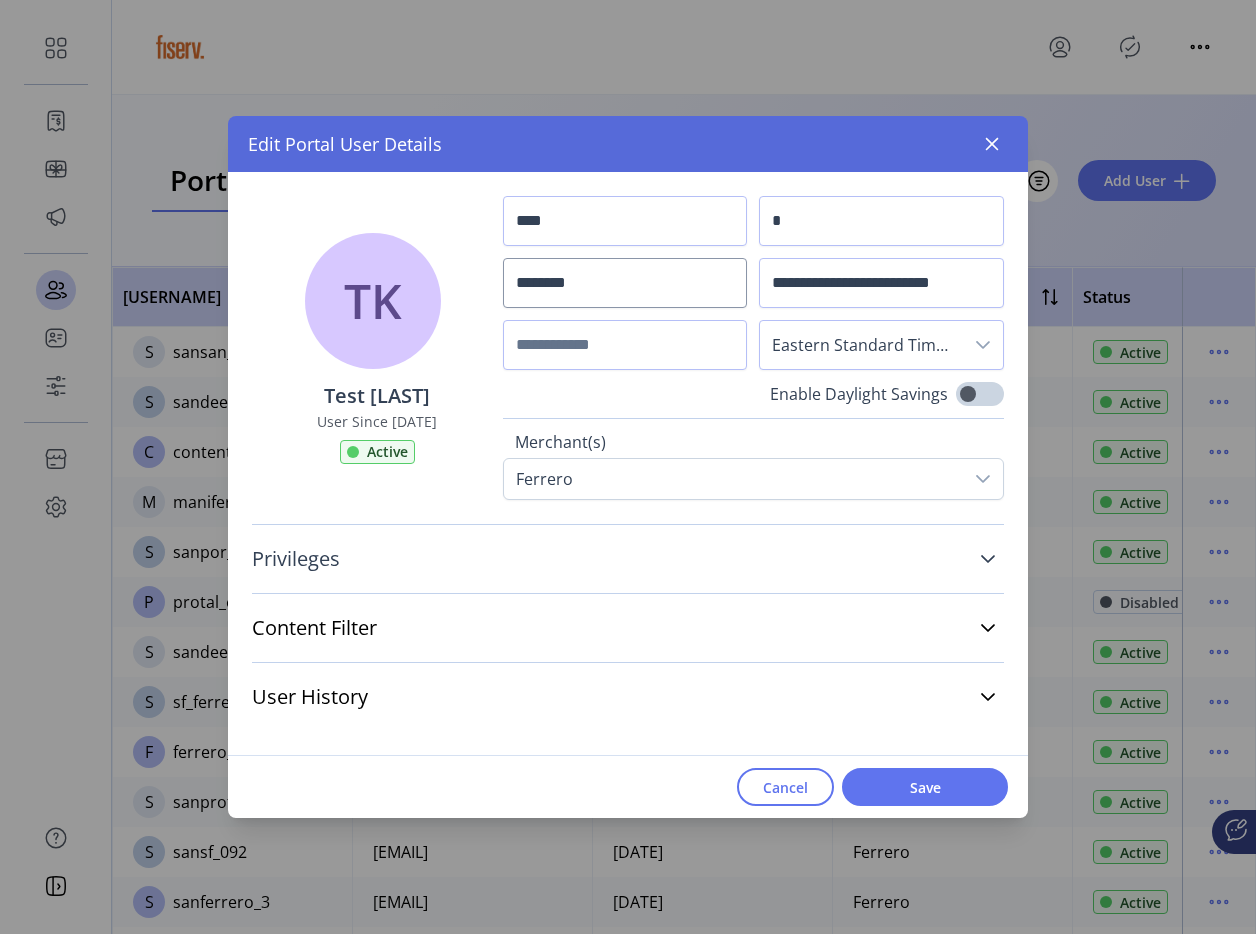 click on "Privileges" at bounding box center (628, 559) 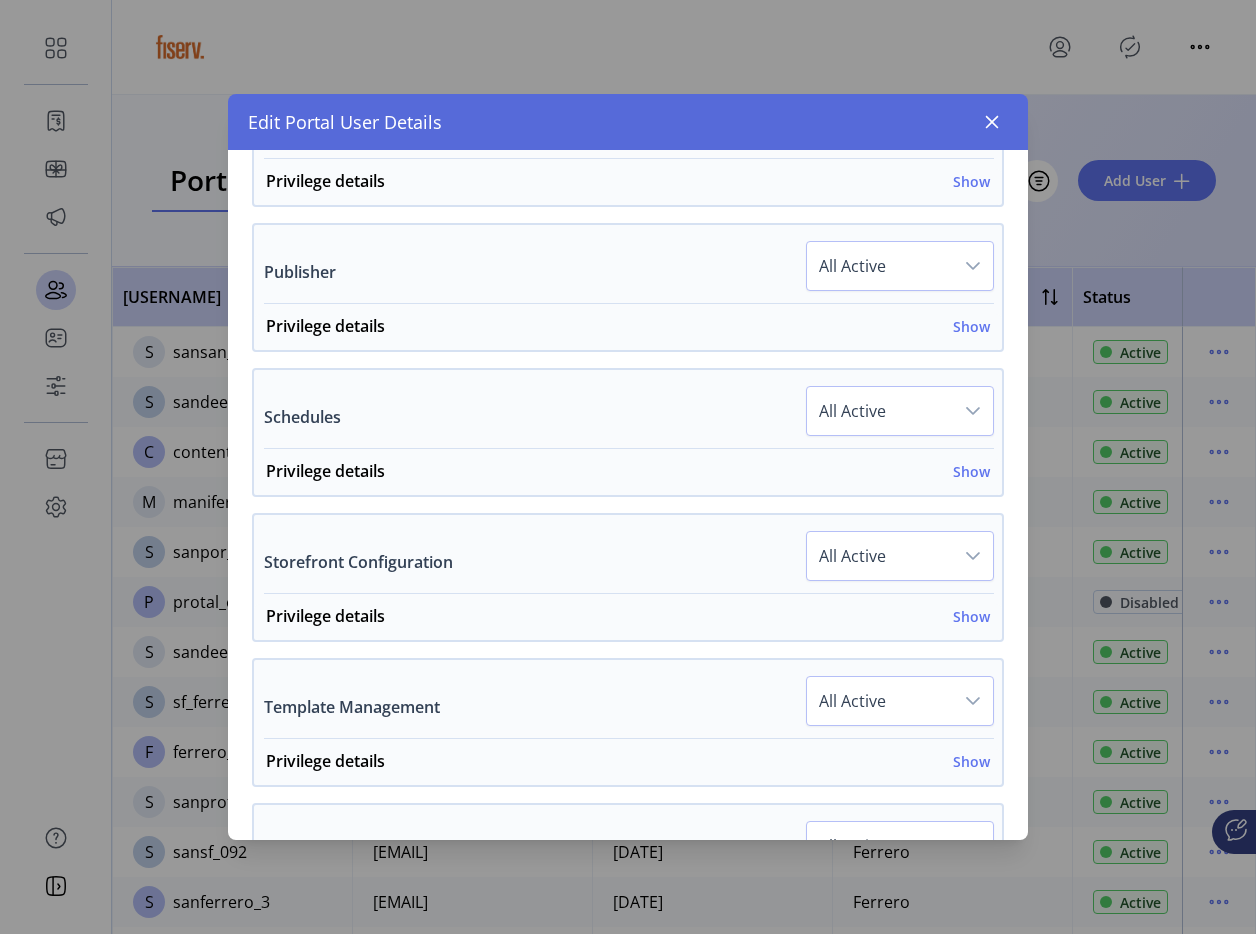 scroll, scrollTop: 1065, scrollLeft: 0, axis: vertical 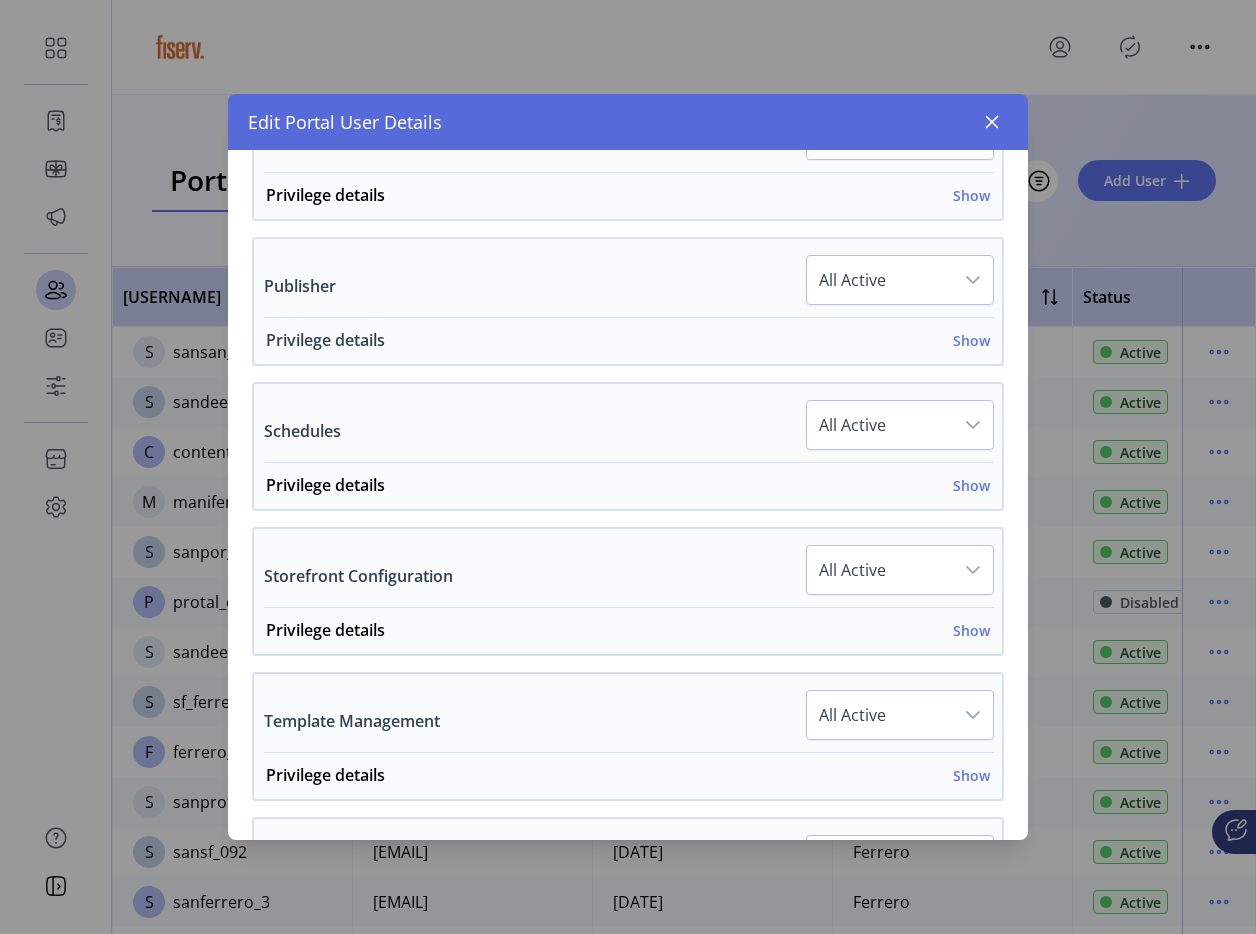 click on "Show" at bounding box center (971, 340) 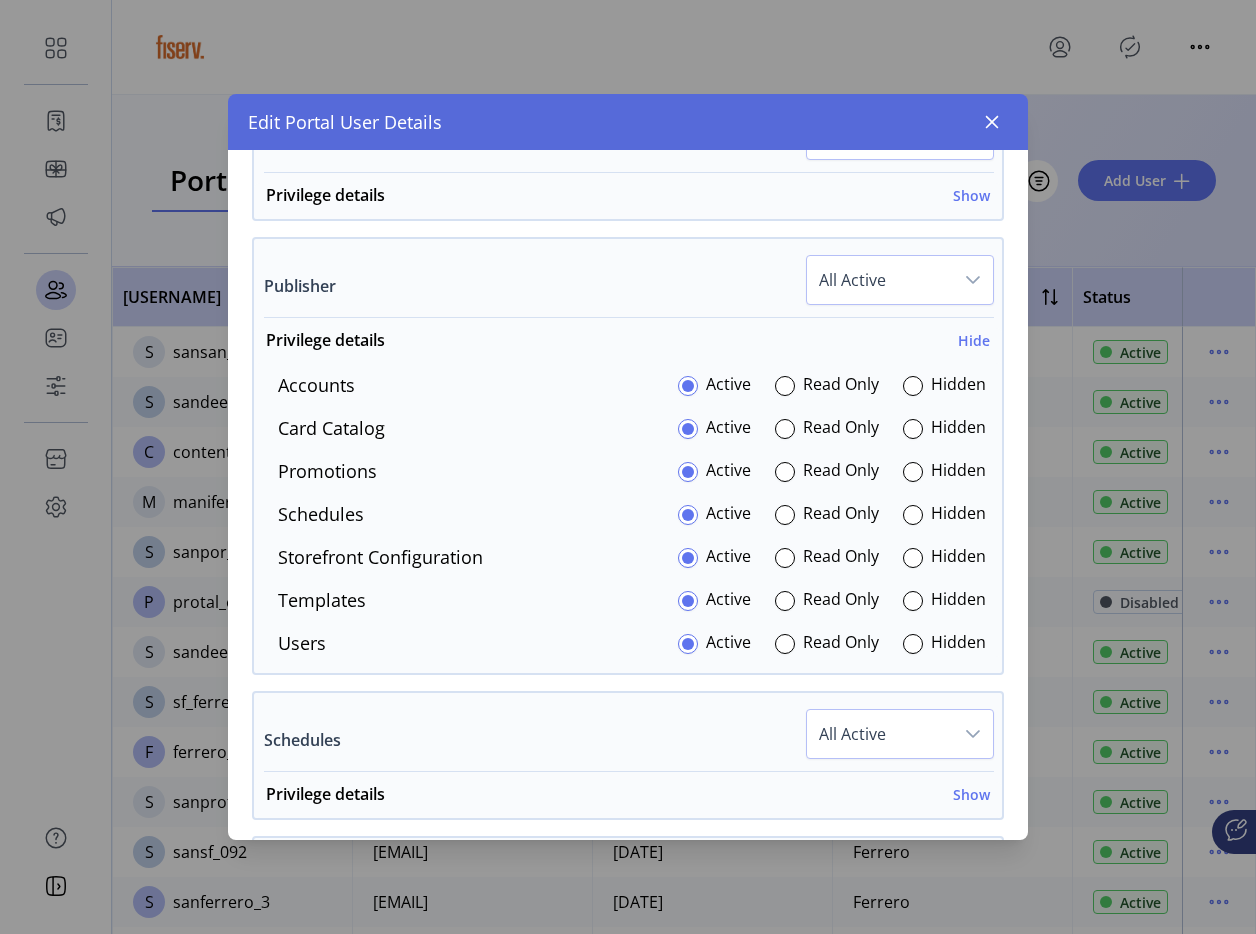 scroll, scrollTop: 1070, scrollLeft: 0, axis: vertical 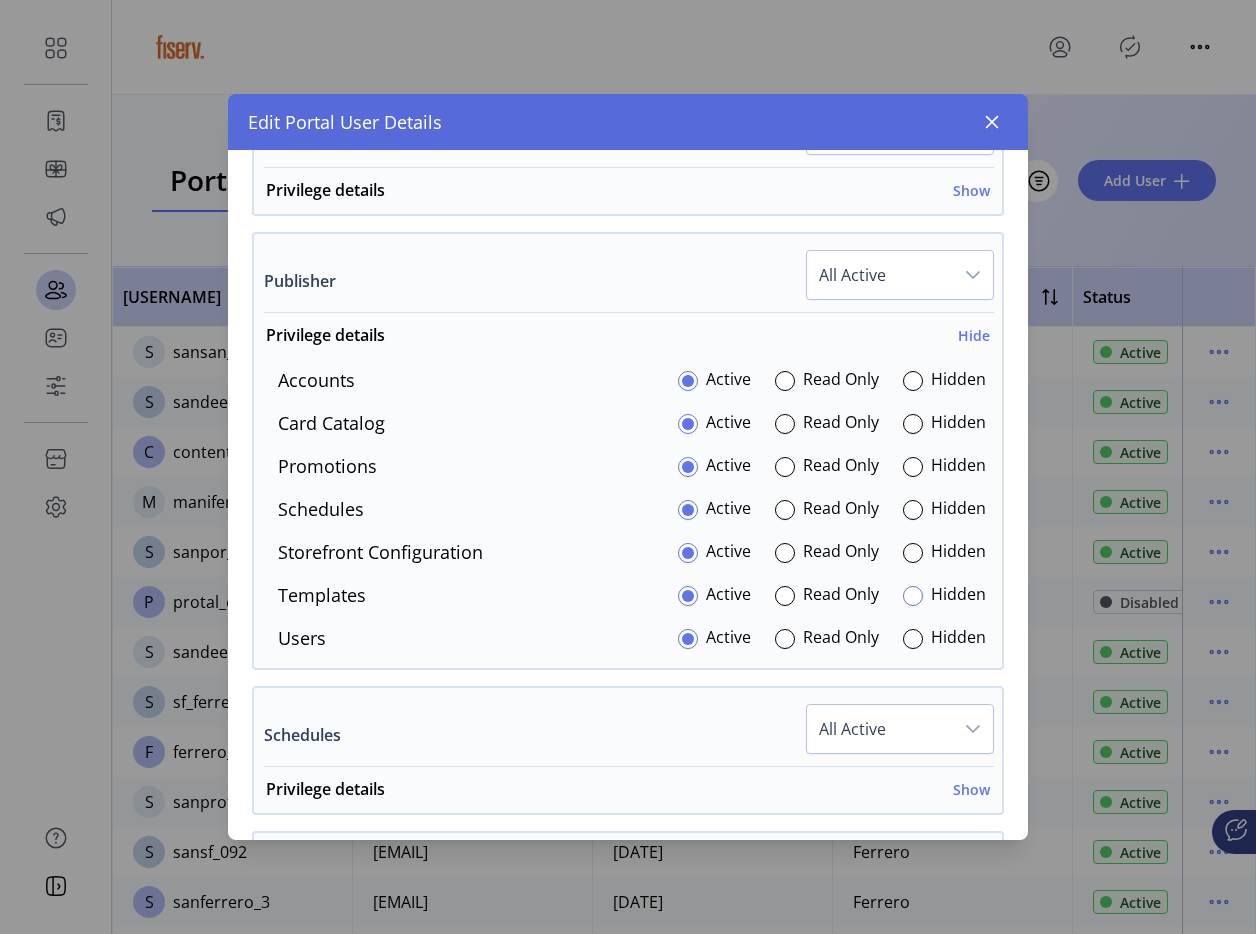 click at bounding box center (913, 596) 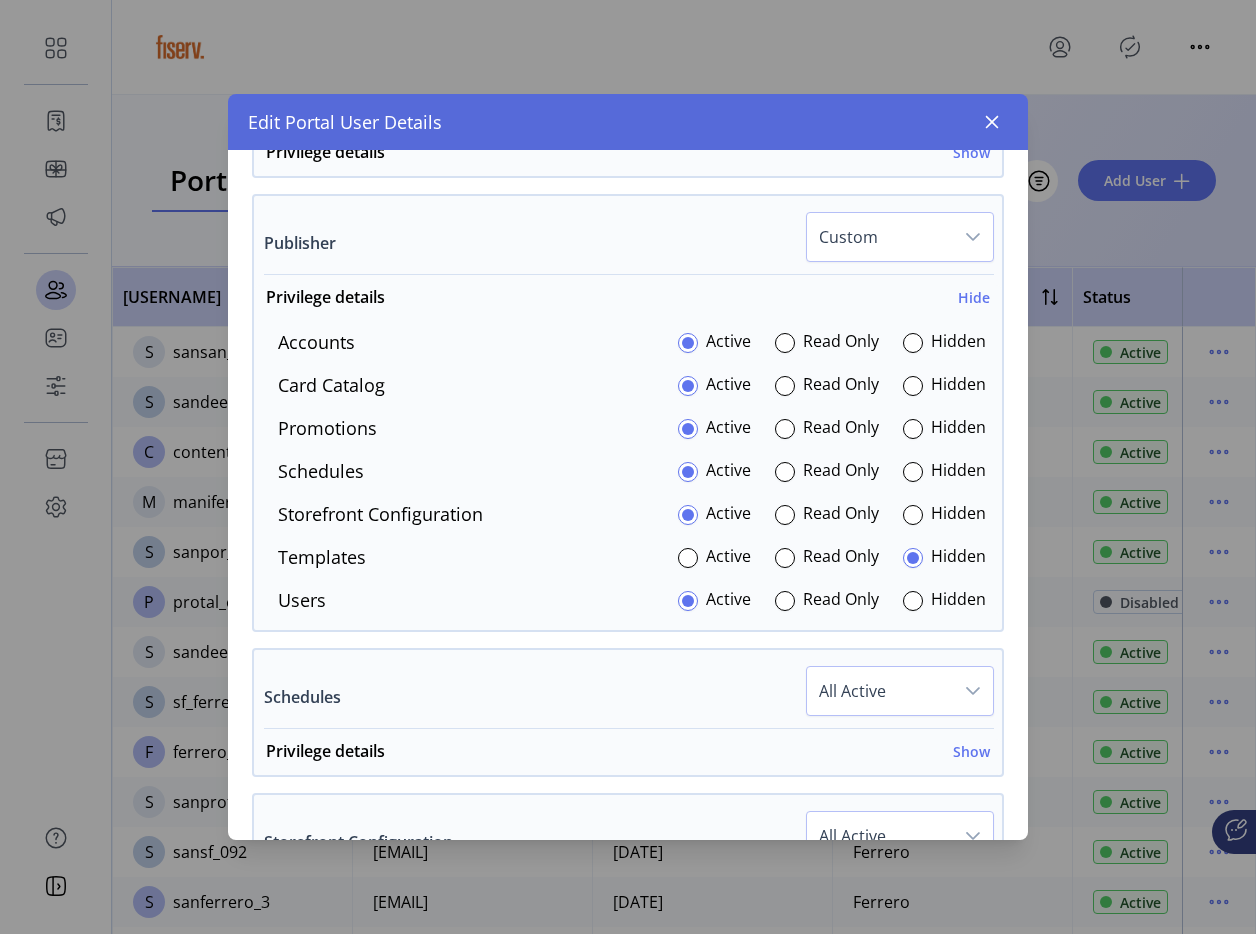 scroll, scrollTop: 1761, scrollLeft: 0, axis: vertical 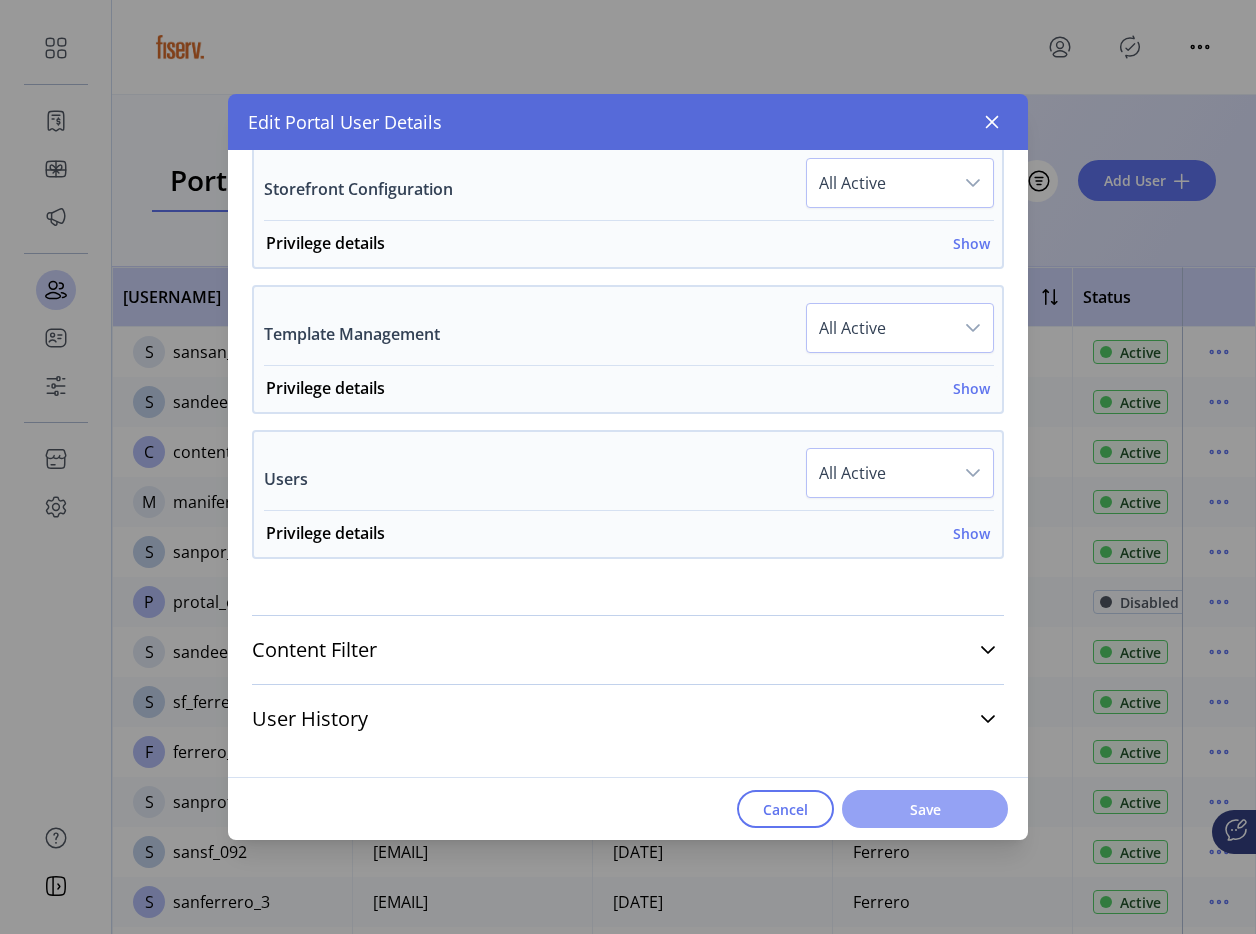 click on "Save" at bounding box center (925, 809) 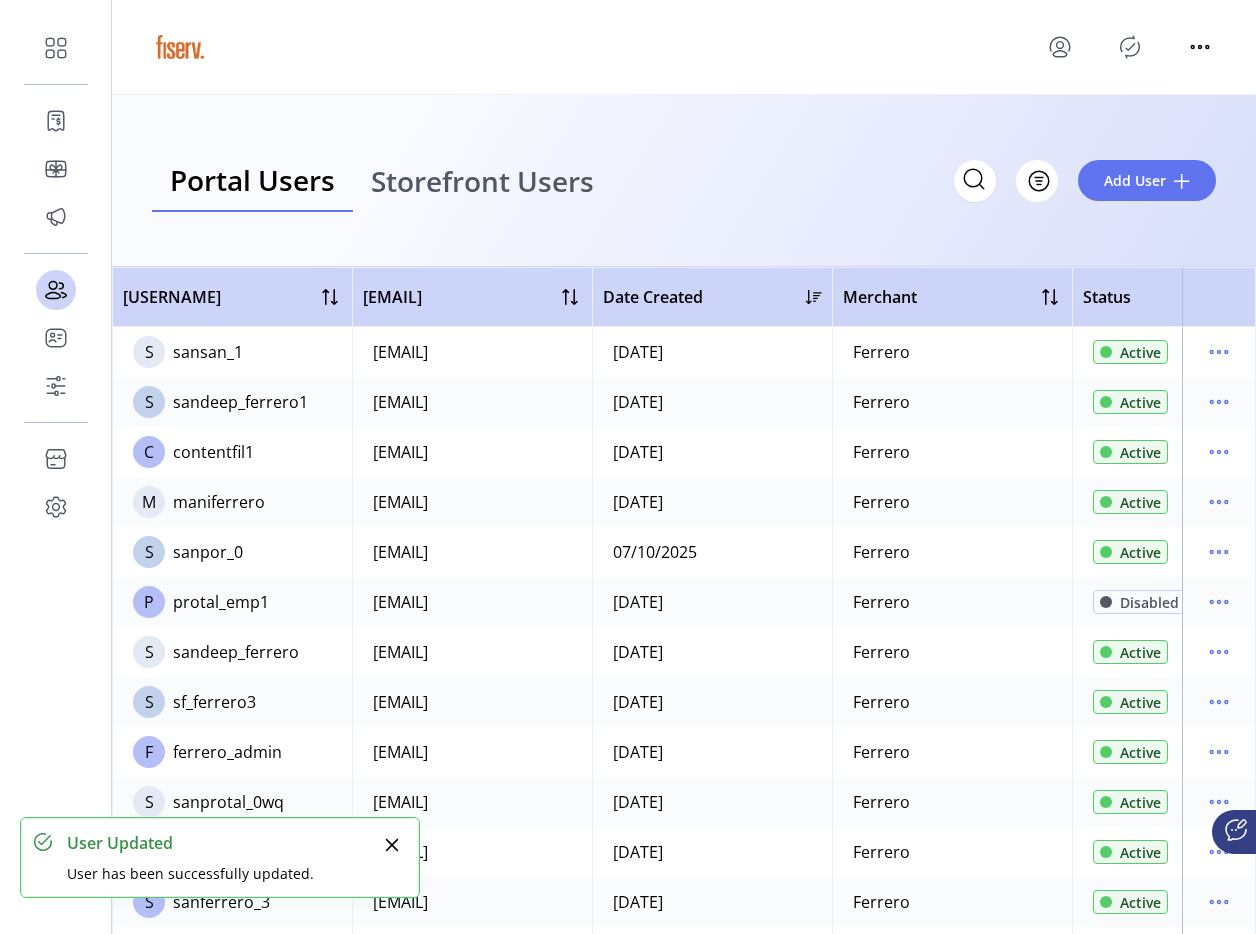 click 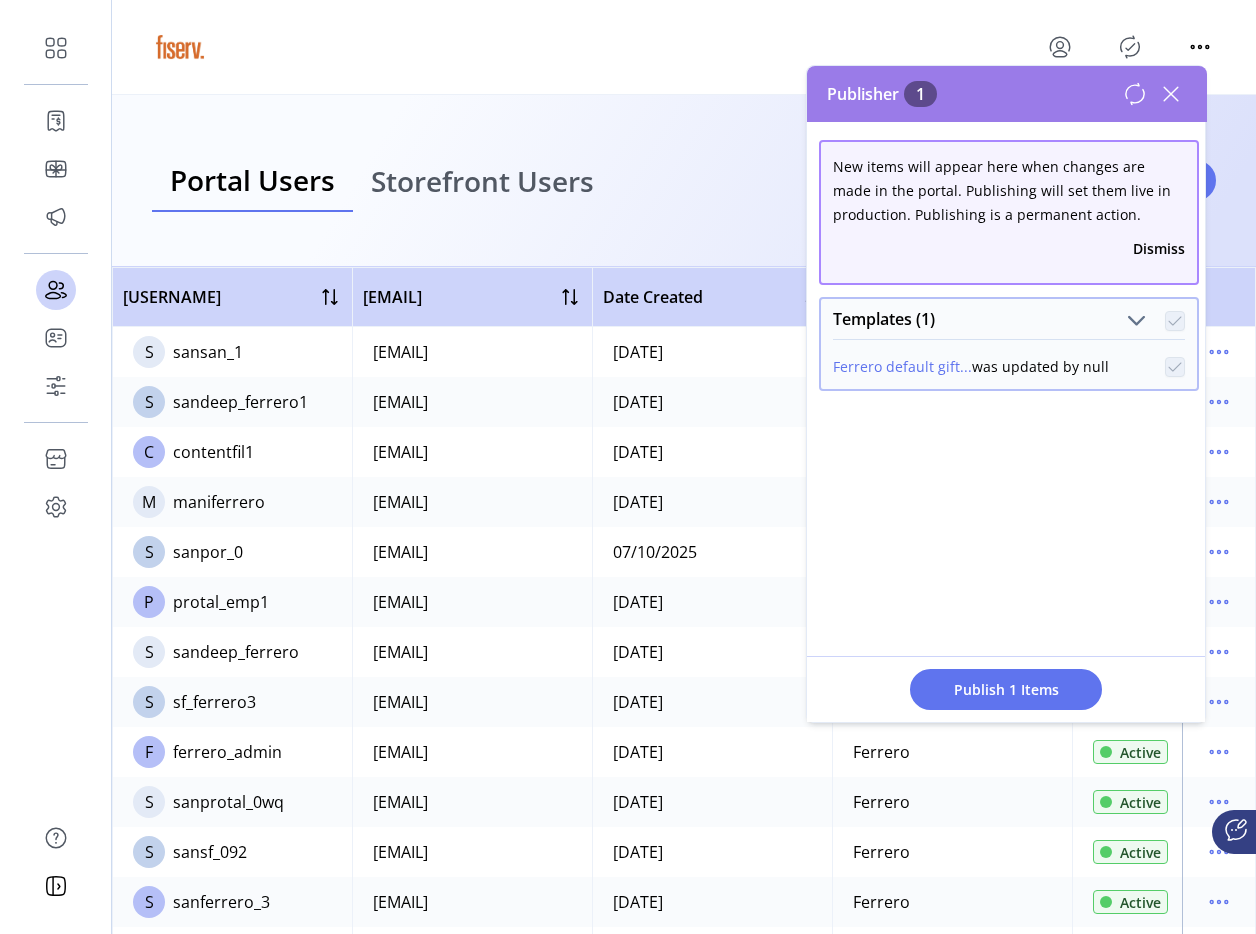 click 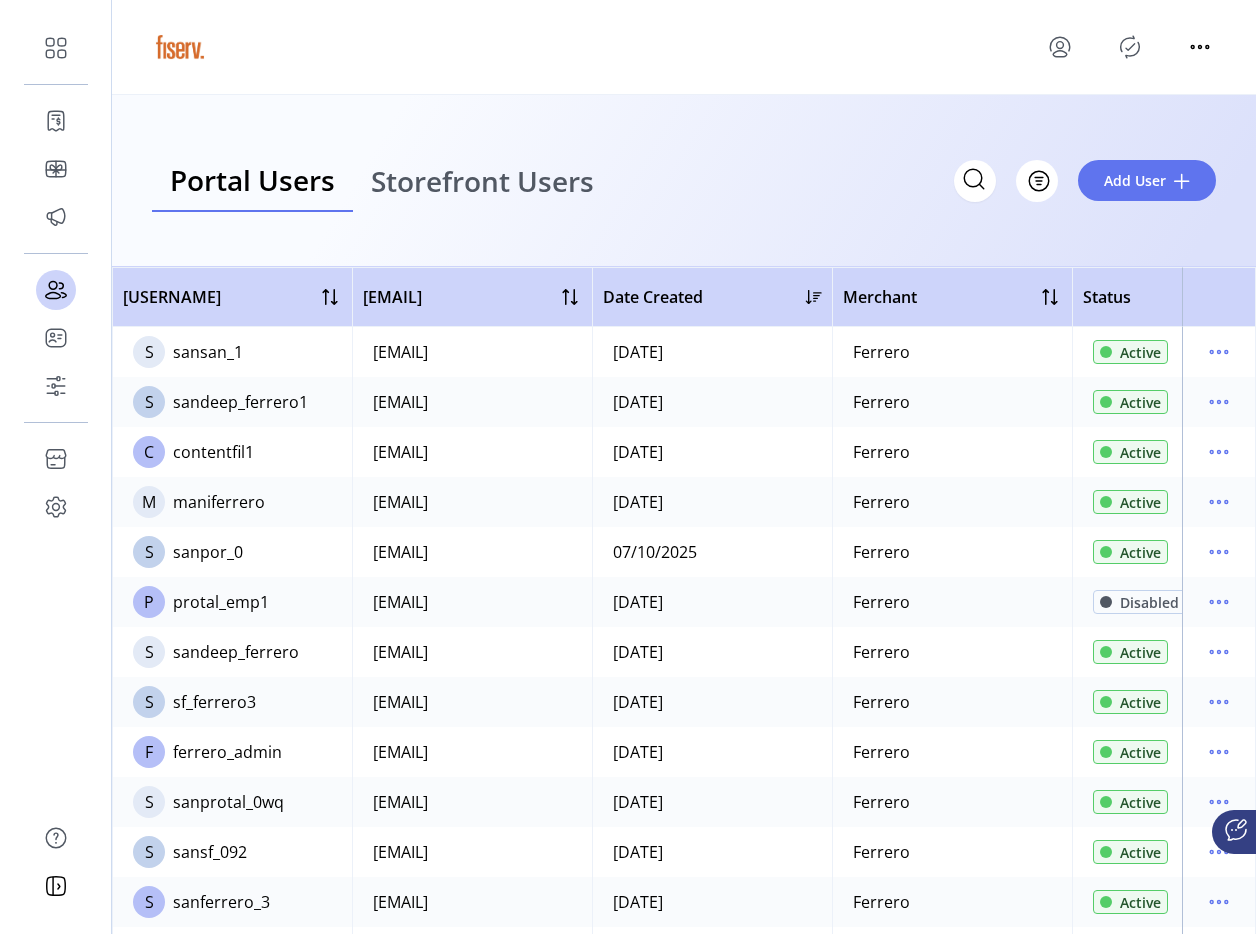 click 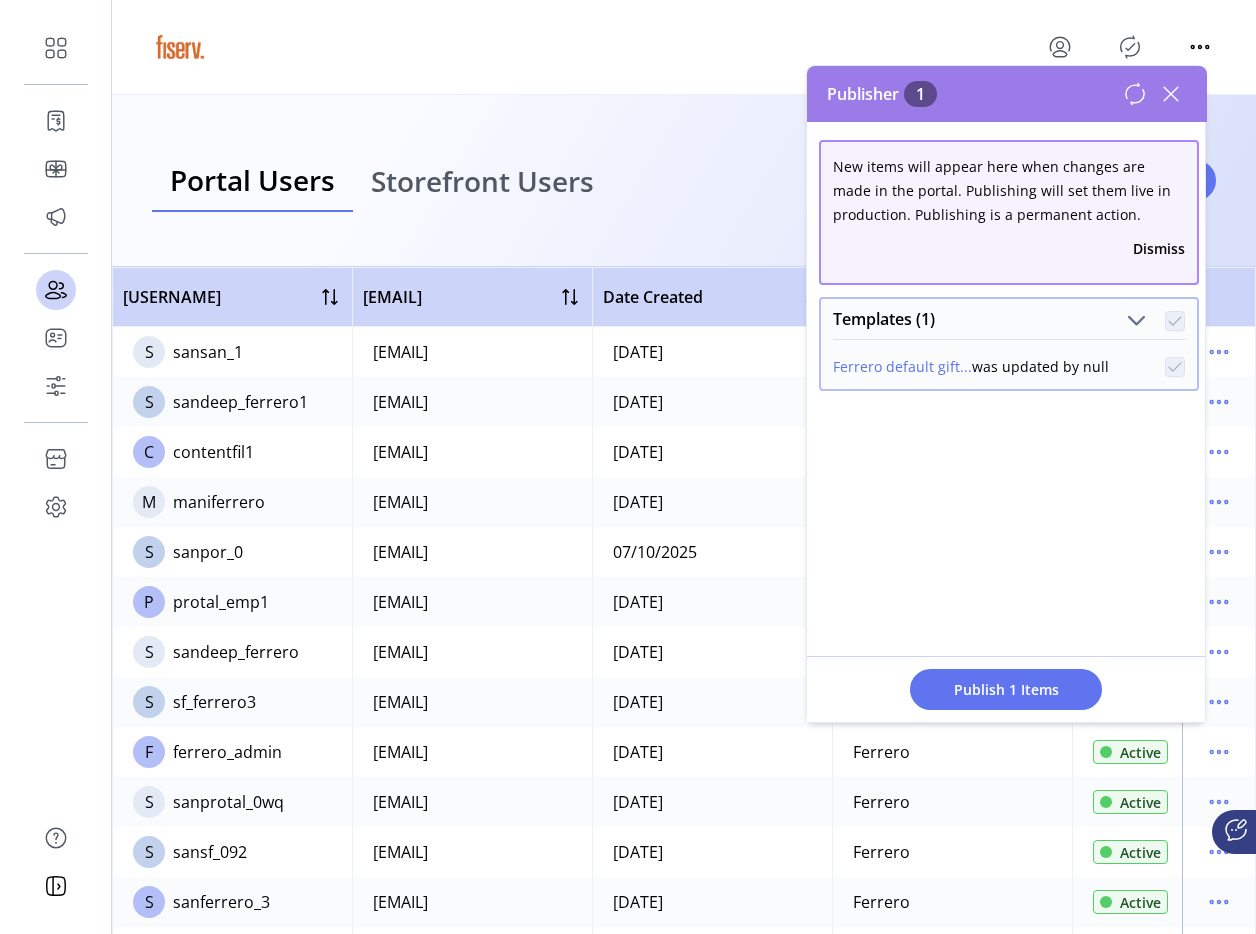 click 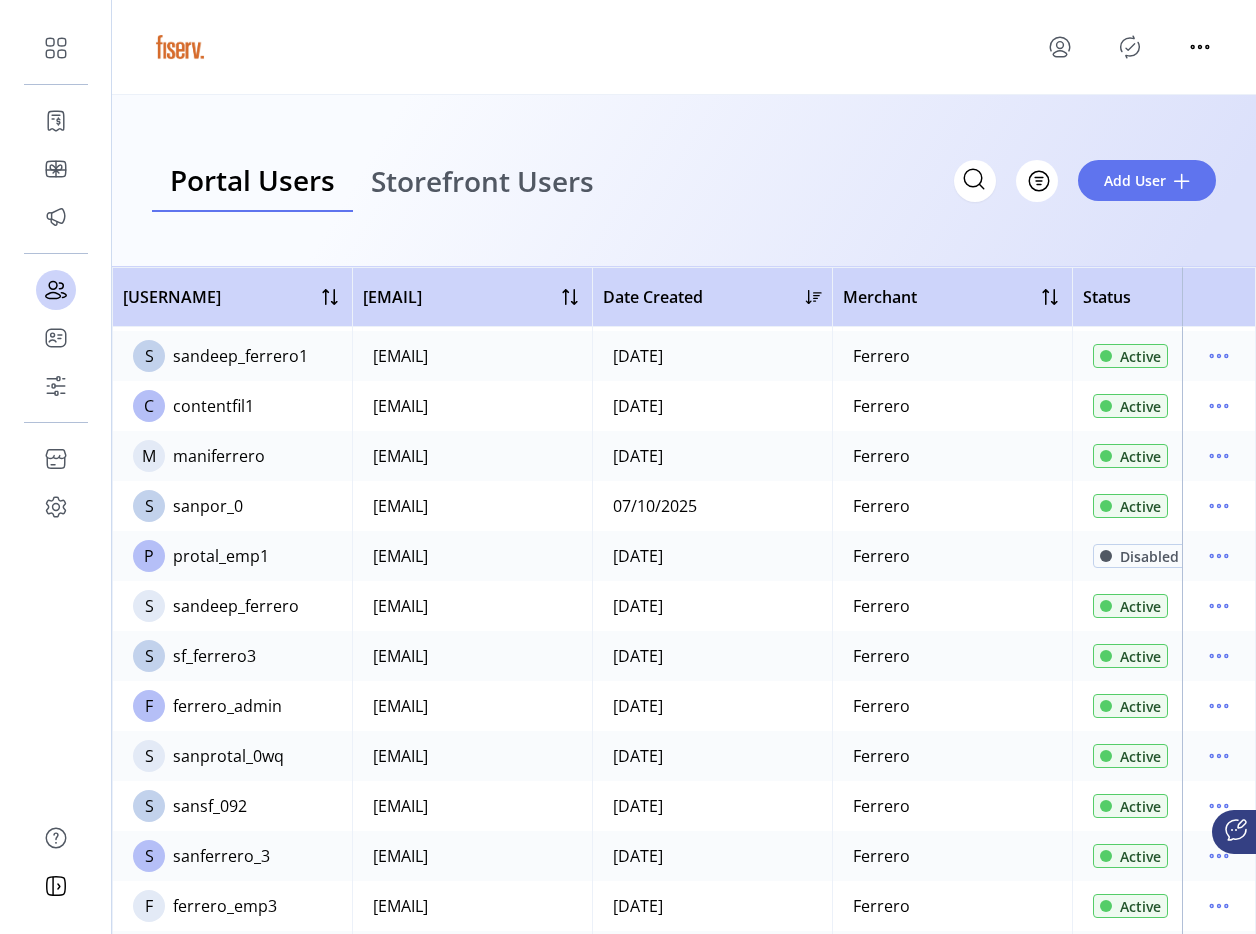 scroll, scrollTop: 0, scrollLeft: 0, axis: both 